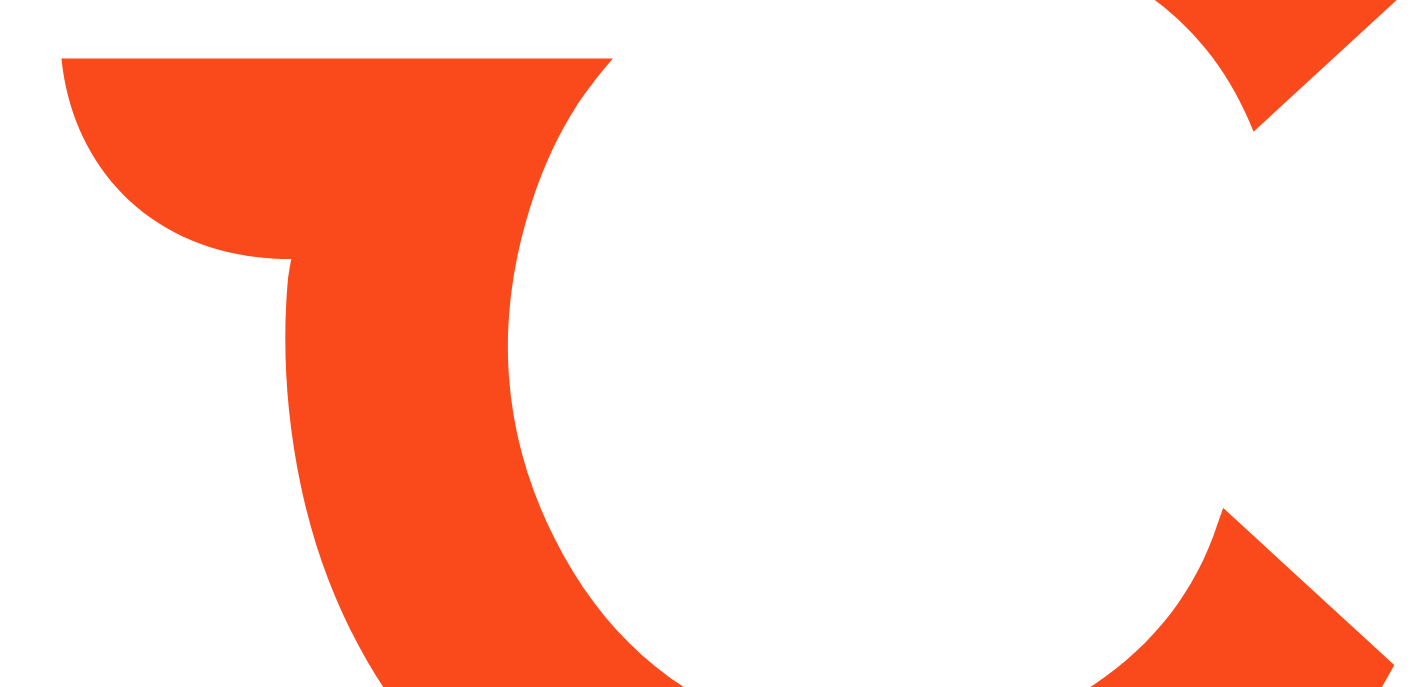 scroll, scrollTop: 0, scrollLeft: 0, axis: both 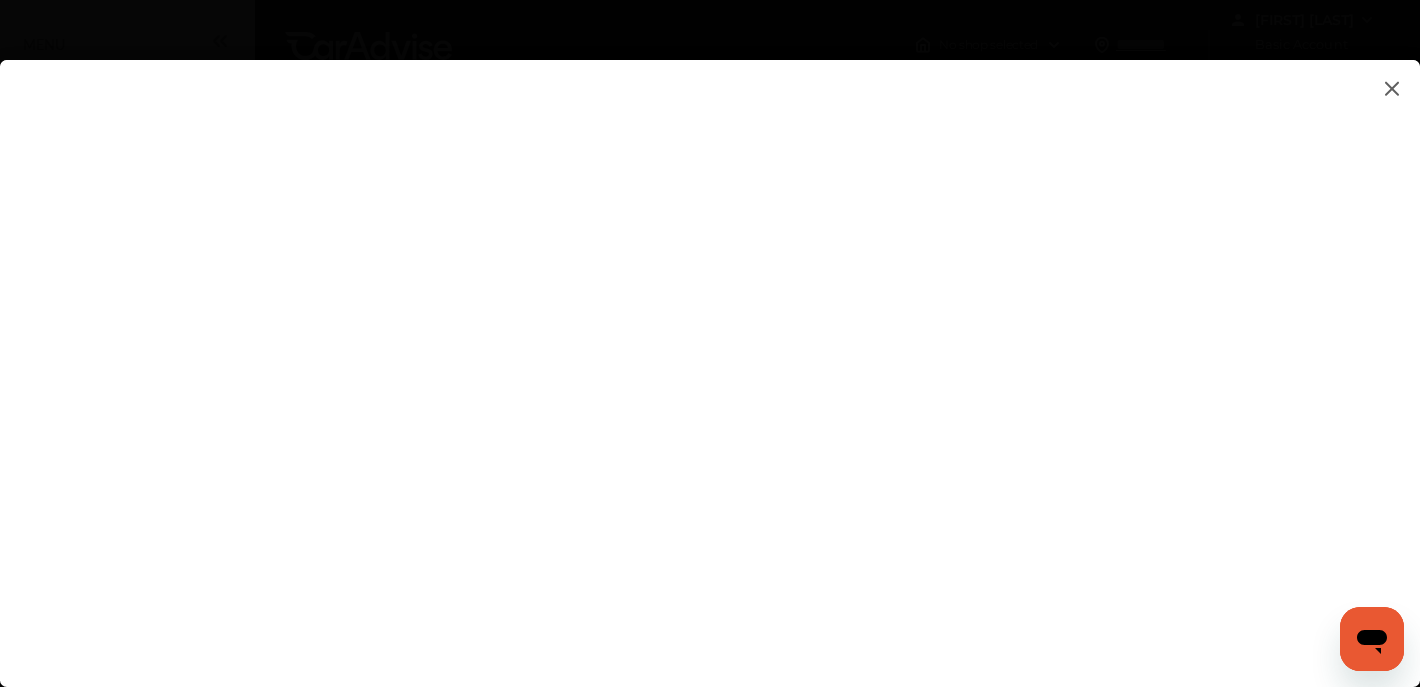click at bounding box center [710, 353] 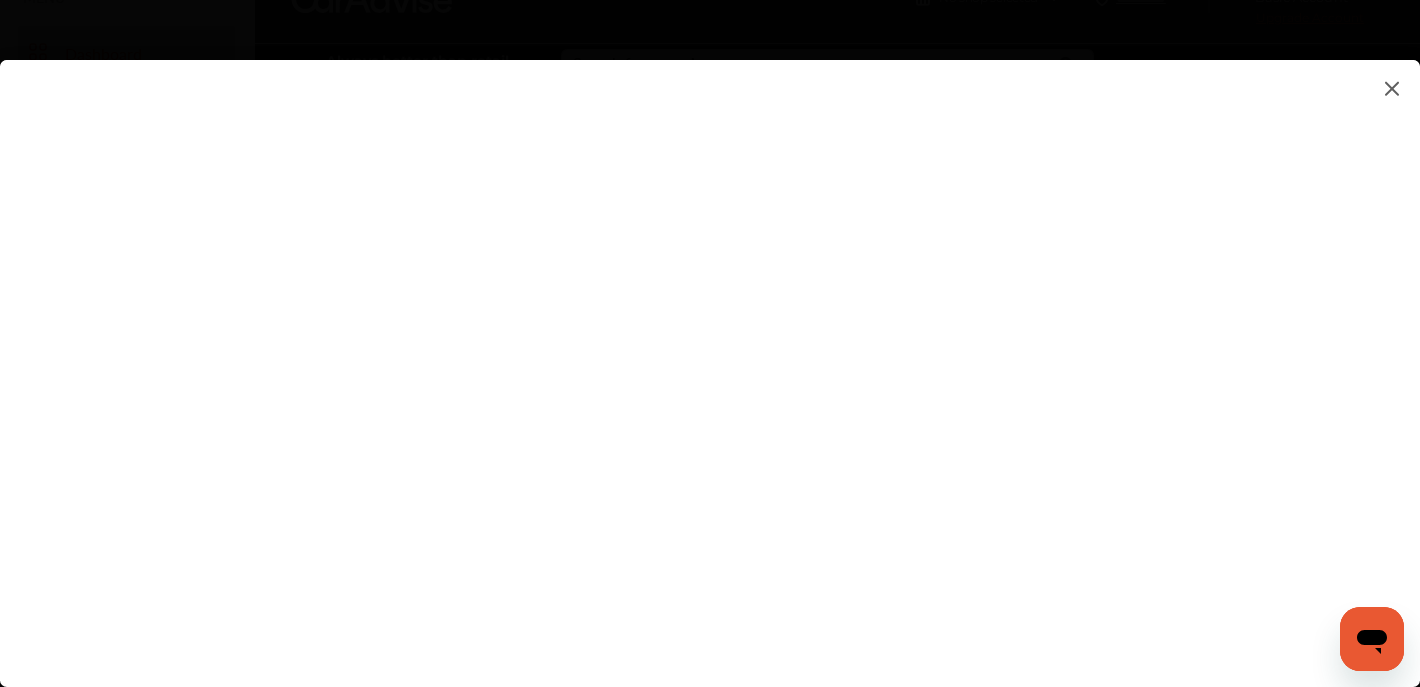 scroll, scrollTop: 0, scrollLeft: 0, axis: both 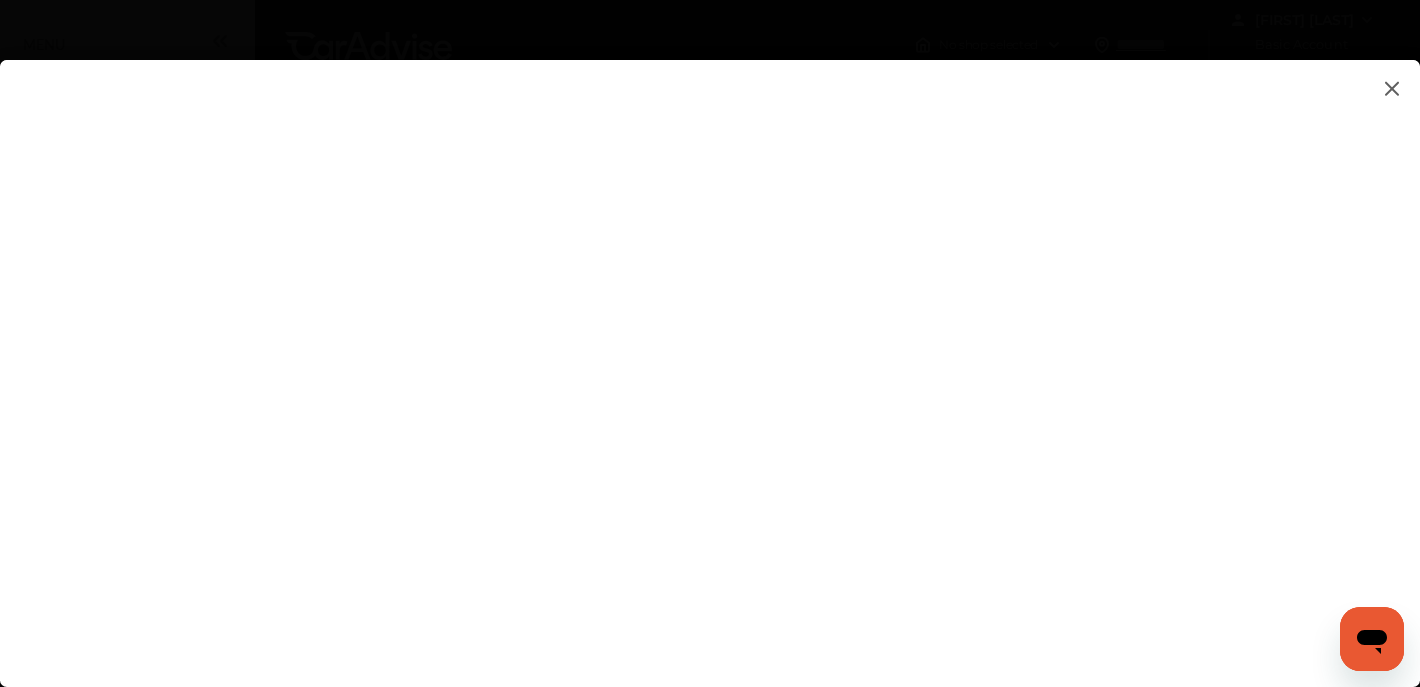 click at bounding box center [710, 353] 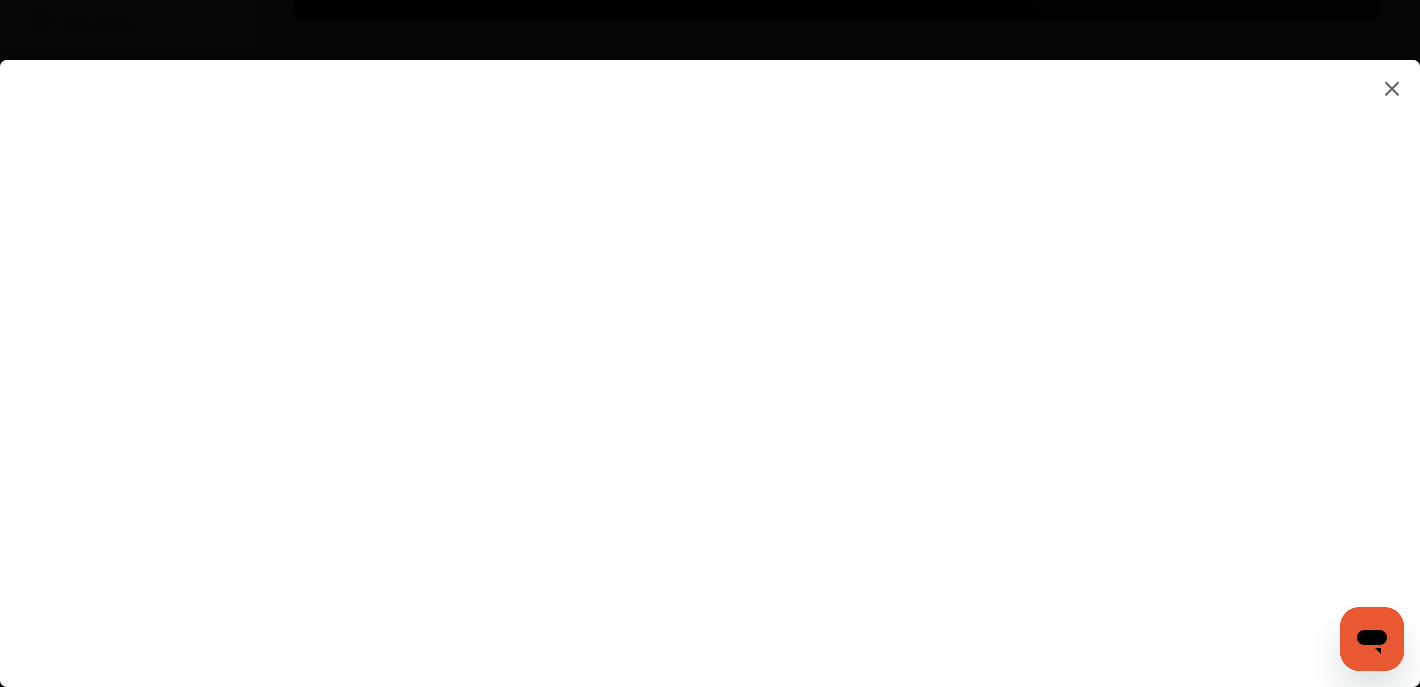scroll, scrollTop: 0, scrollLeft: 0, axis: both 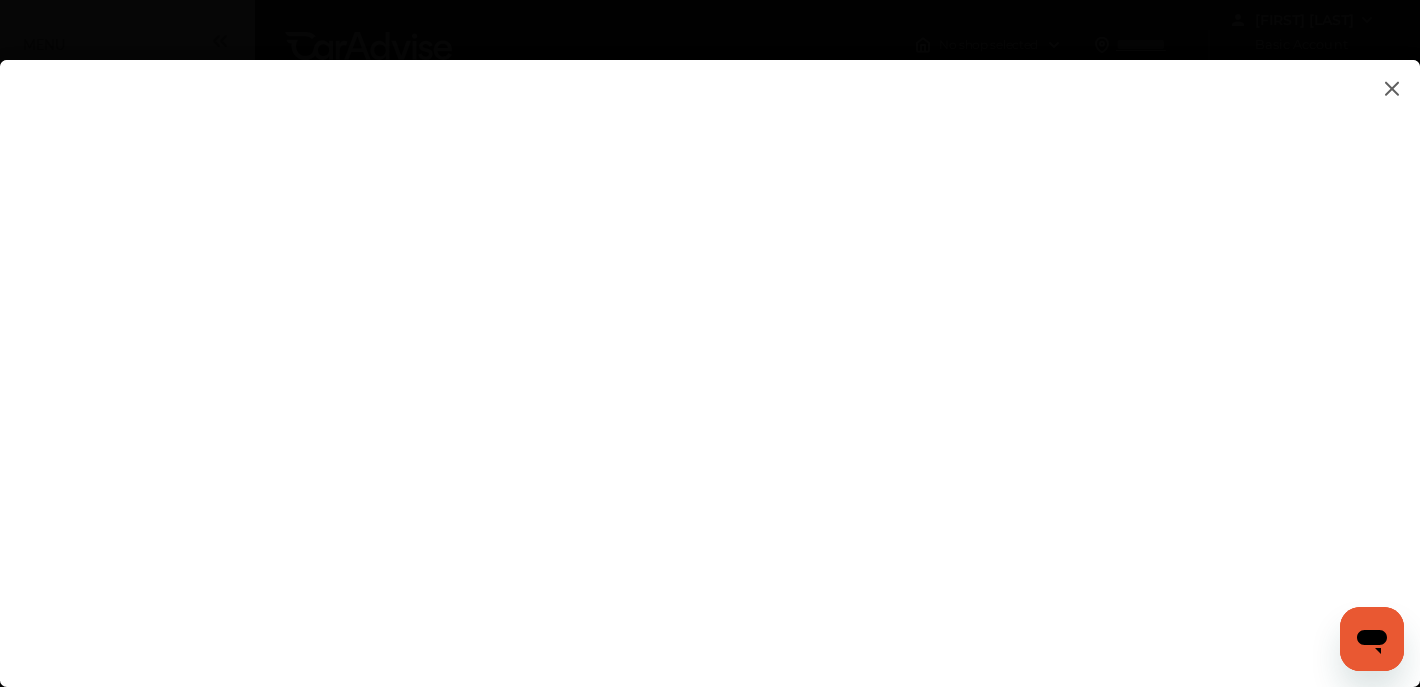 click at bounding box center (1392, 88) 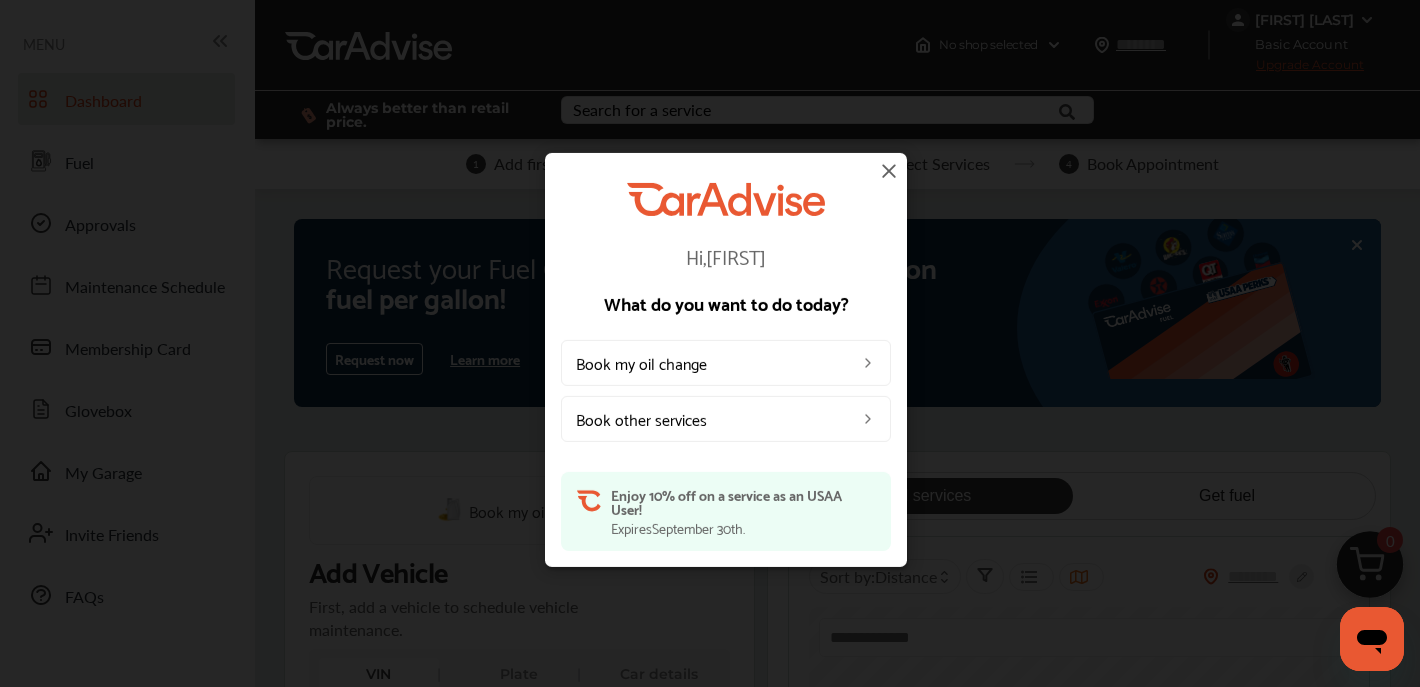 click at bounding box center [889, 170] 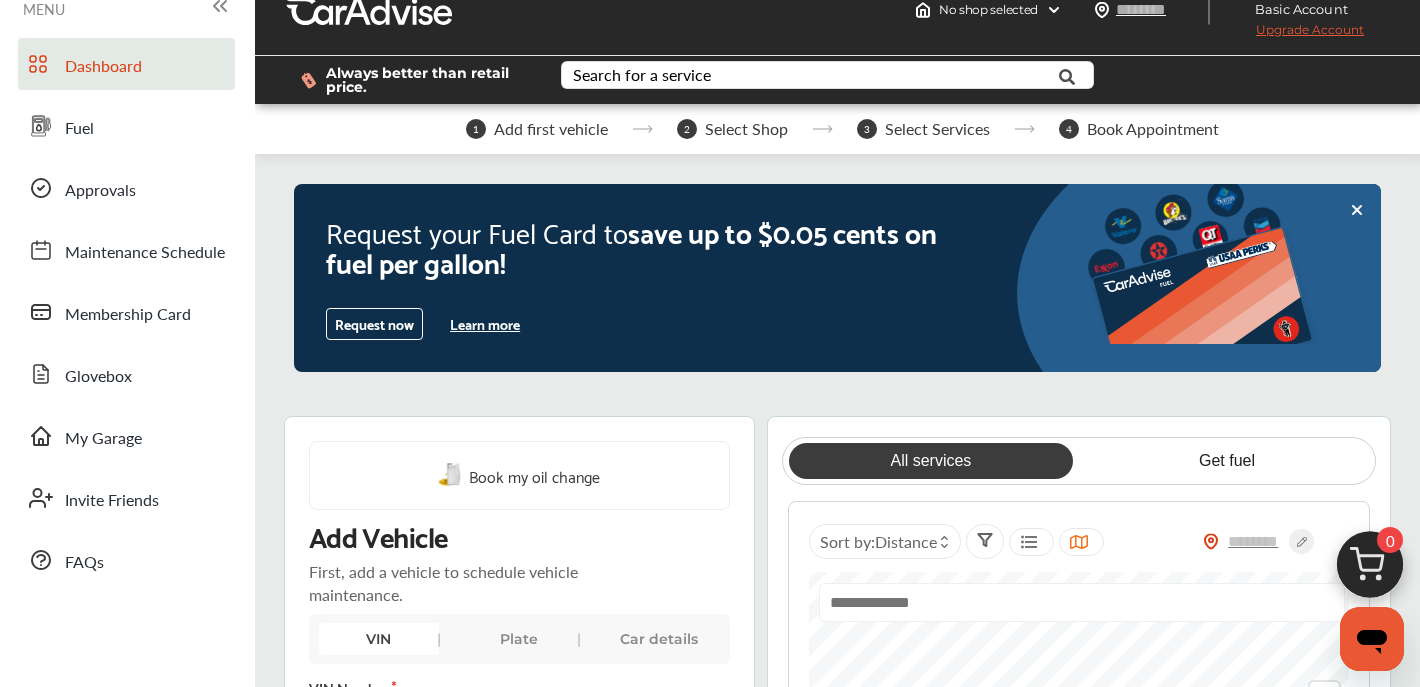 scroll, scrollTop: 0, scrollLeft: 0, axis: both 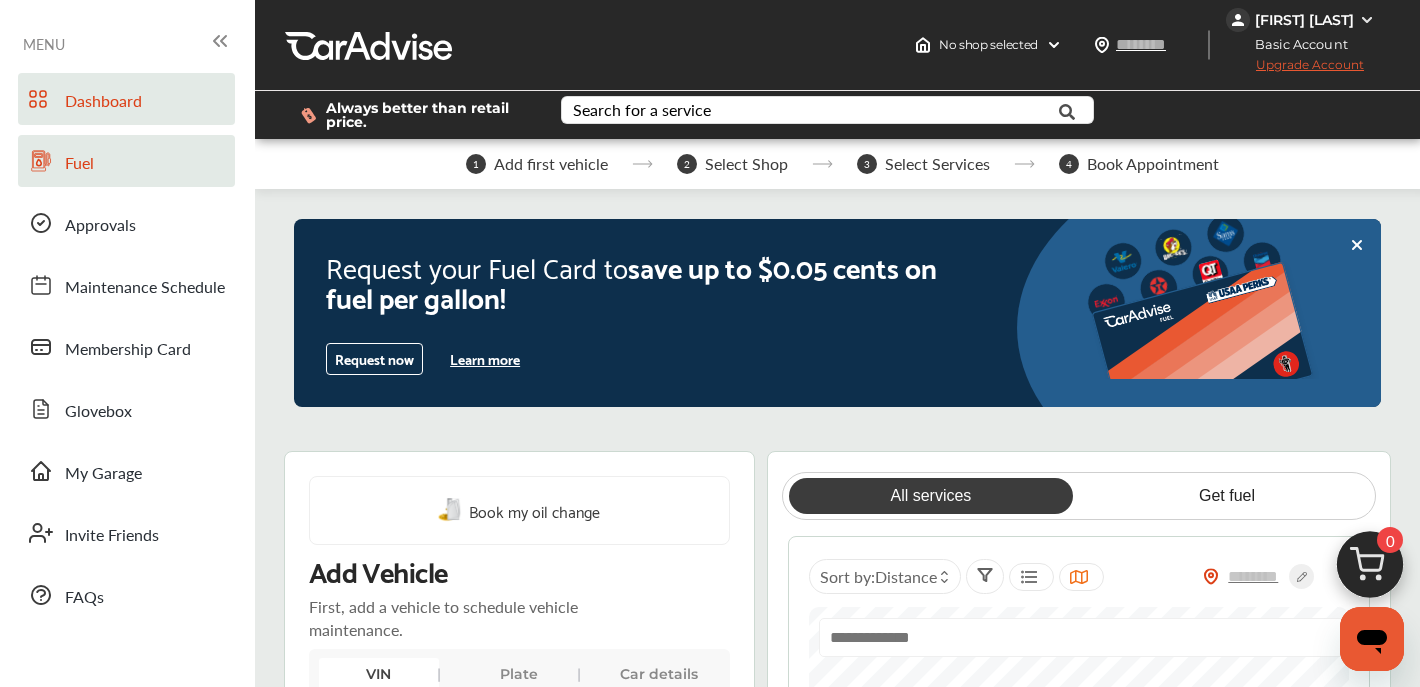 click on "Fuel" at bounding box center (79, 164) 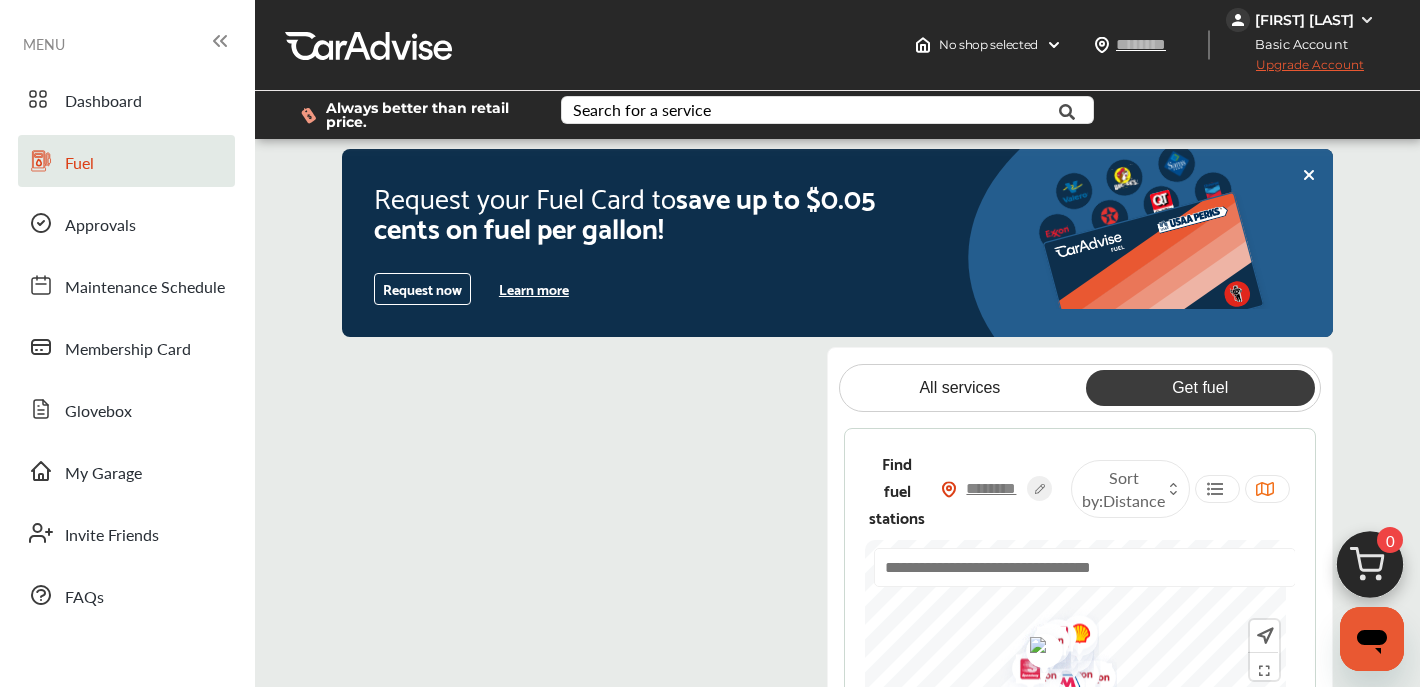 click at bounding box center (992, 488) 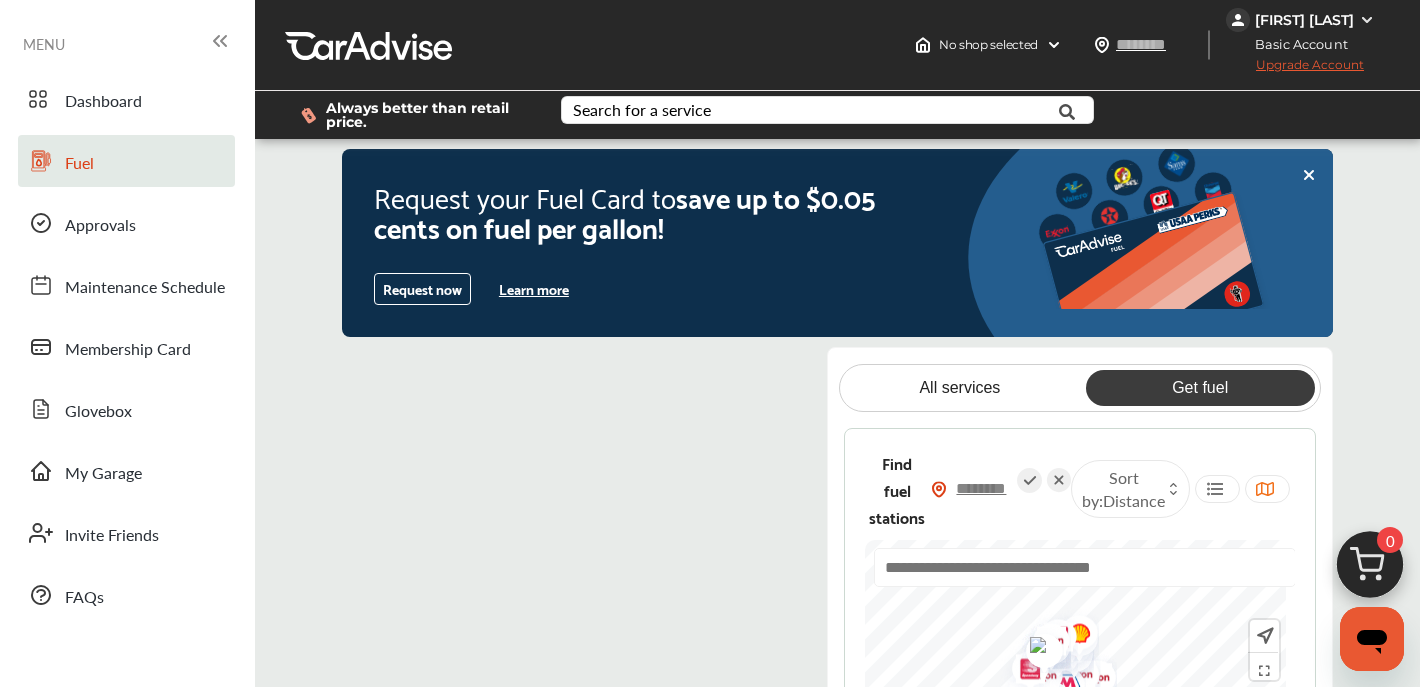 type on "*****" 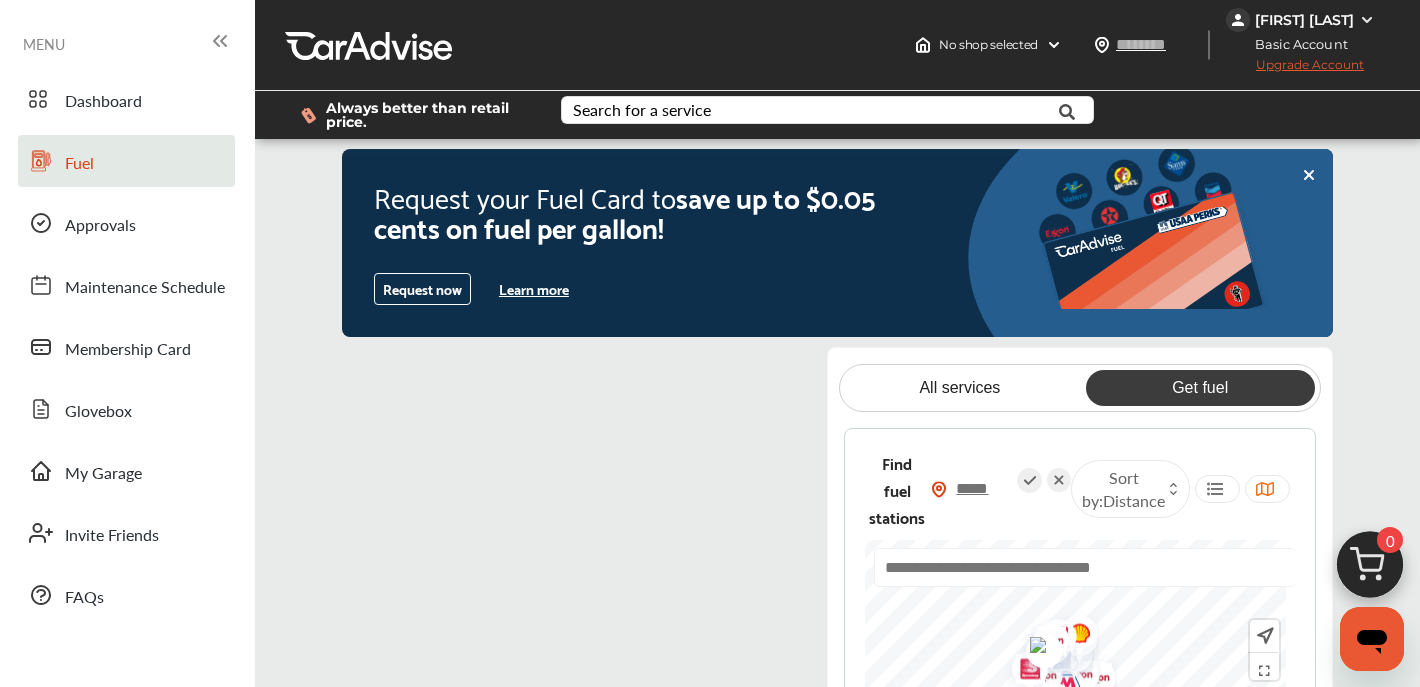 type on "*****" 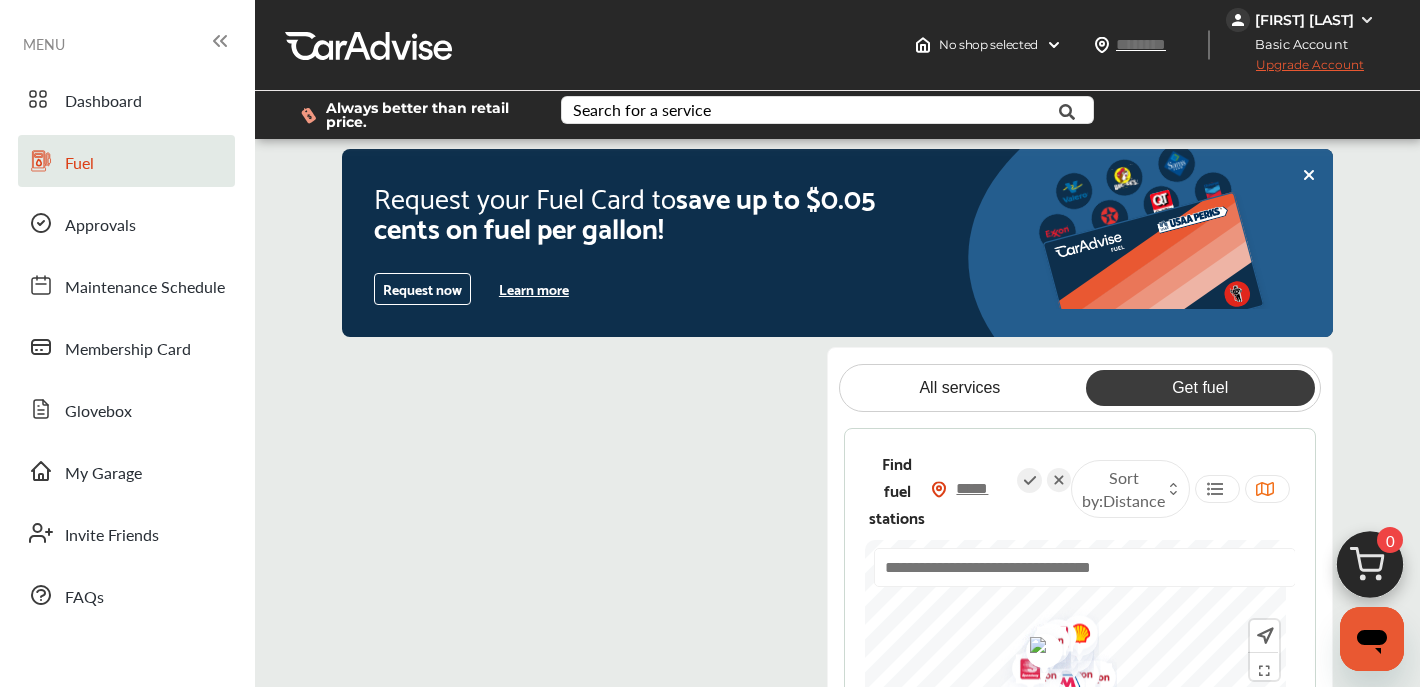 type on "*****" 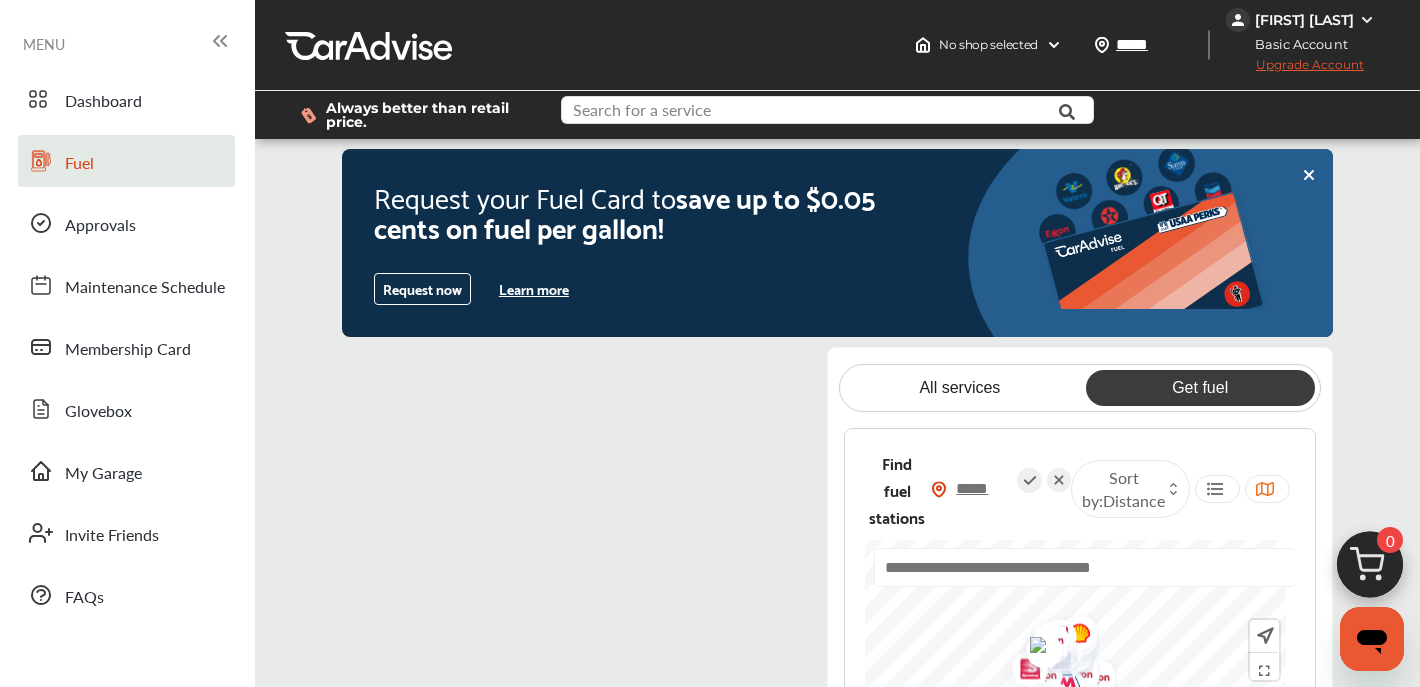 type on "*****" 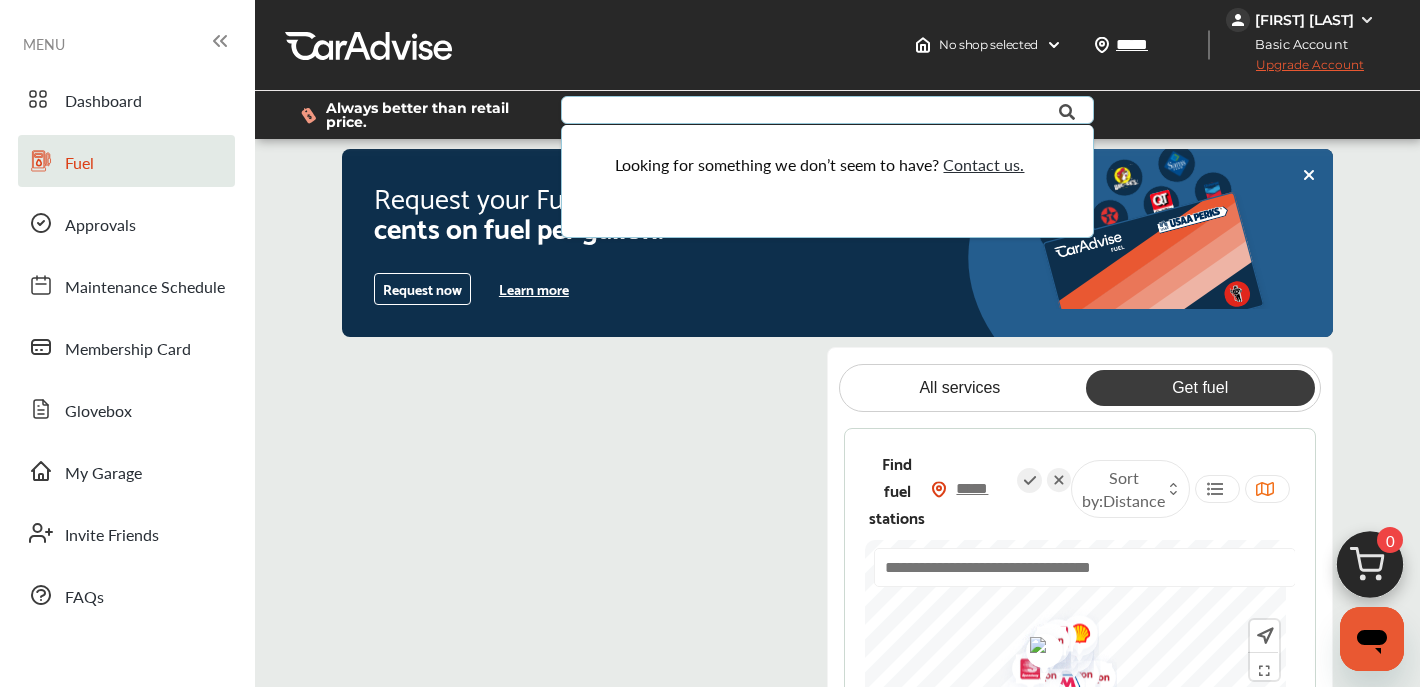 click on "Sort by :  Distance" at bounding box center [1123, 489] 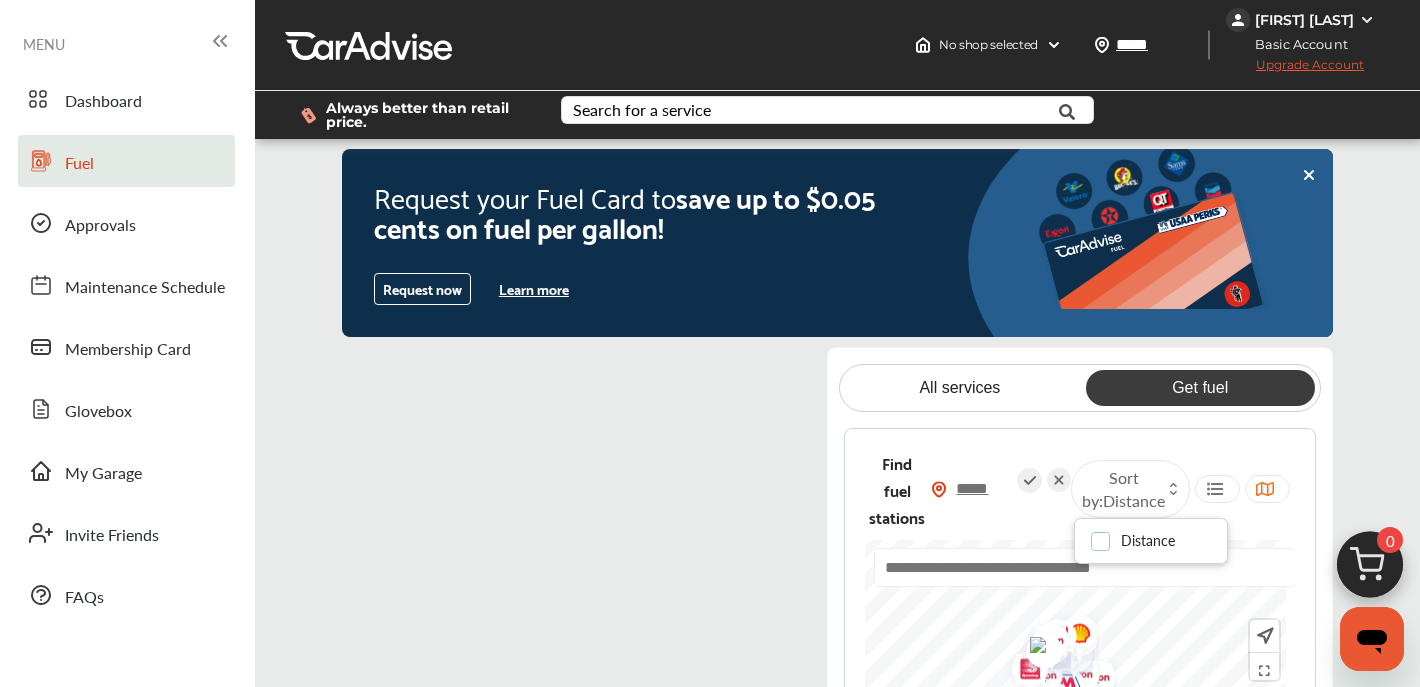 click at bounding box center (1106, 533) 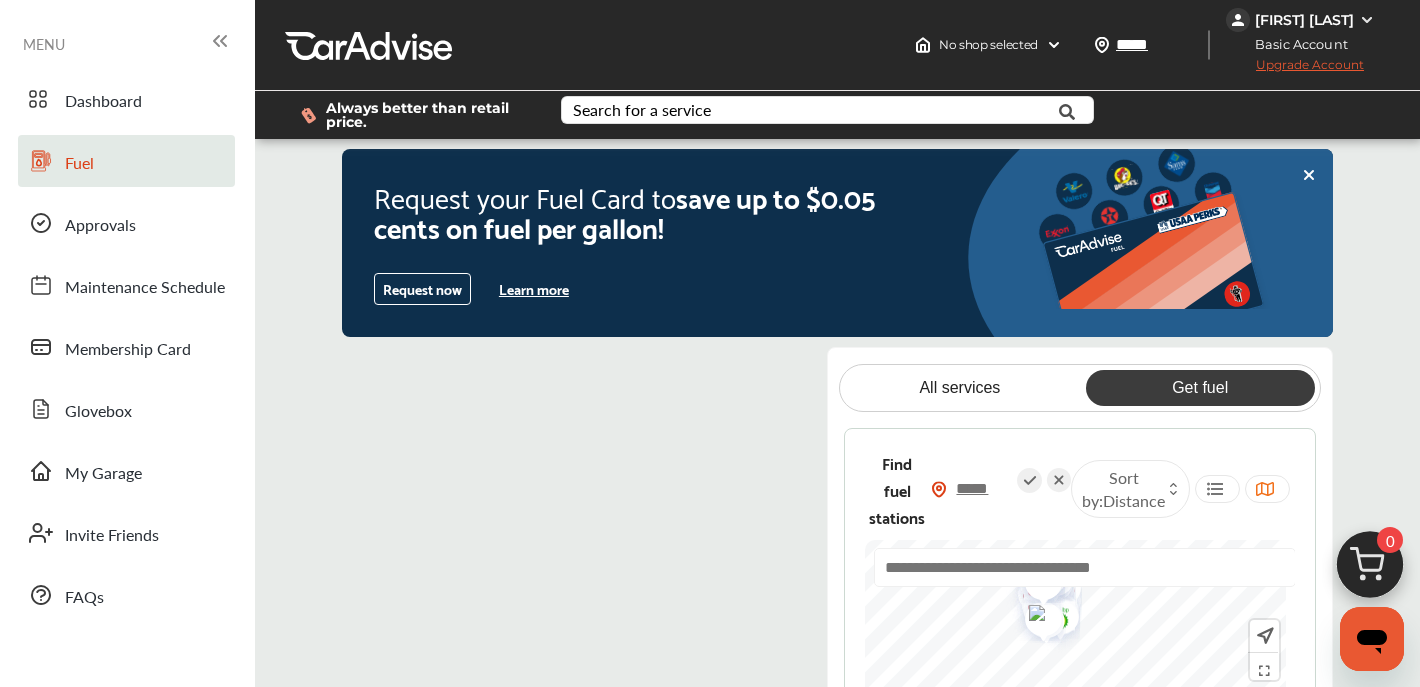 click 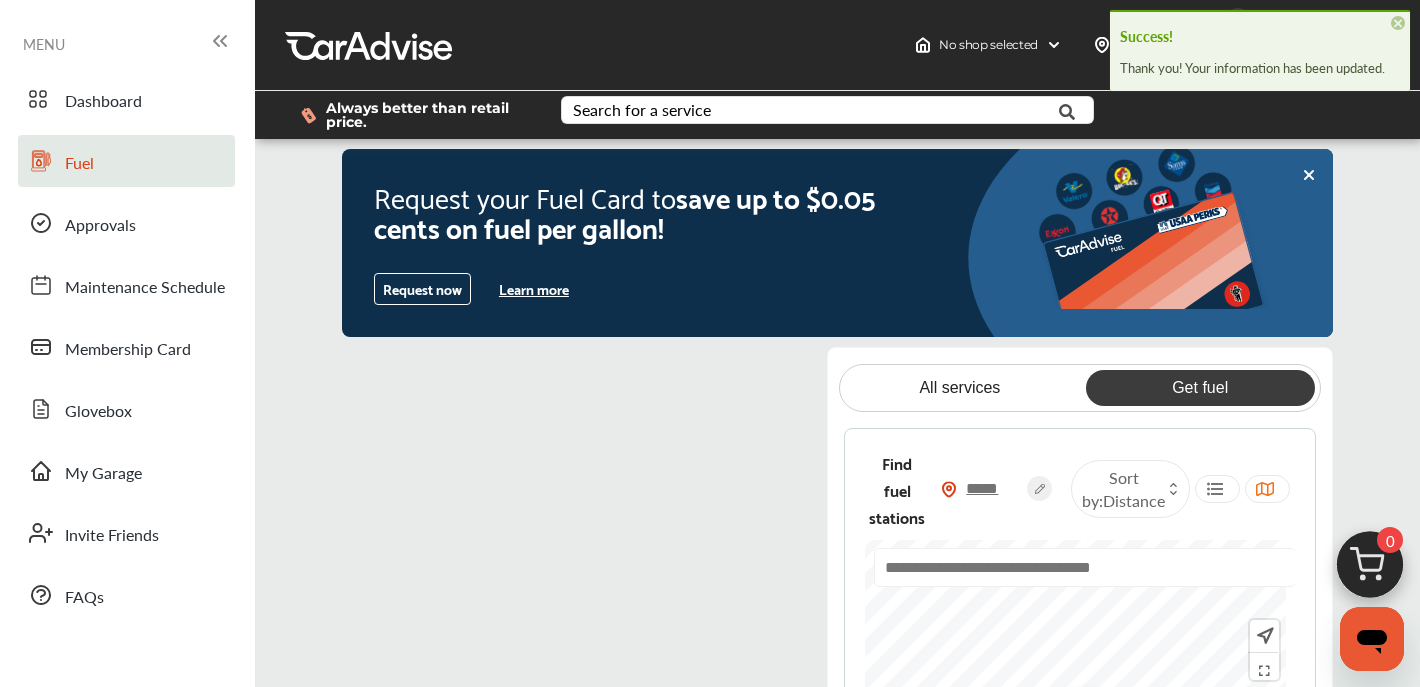 click at bounding box center (573, 622) 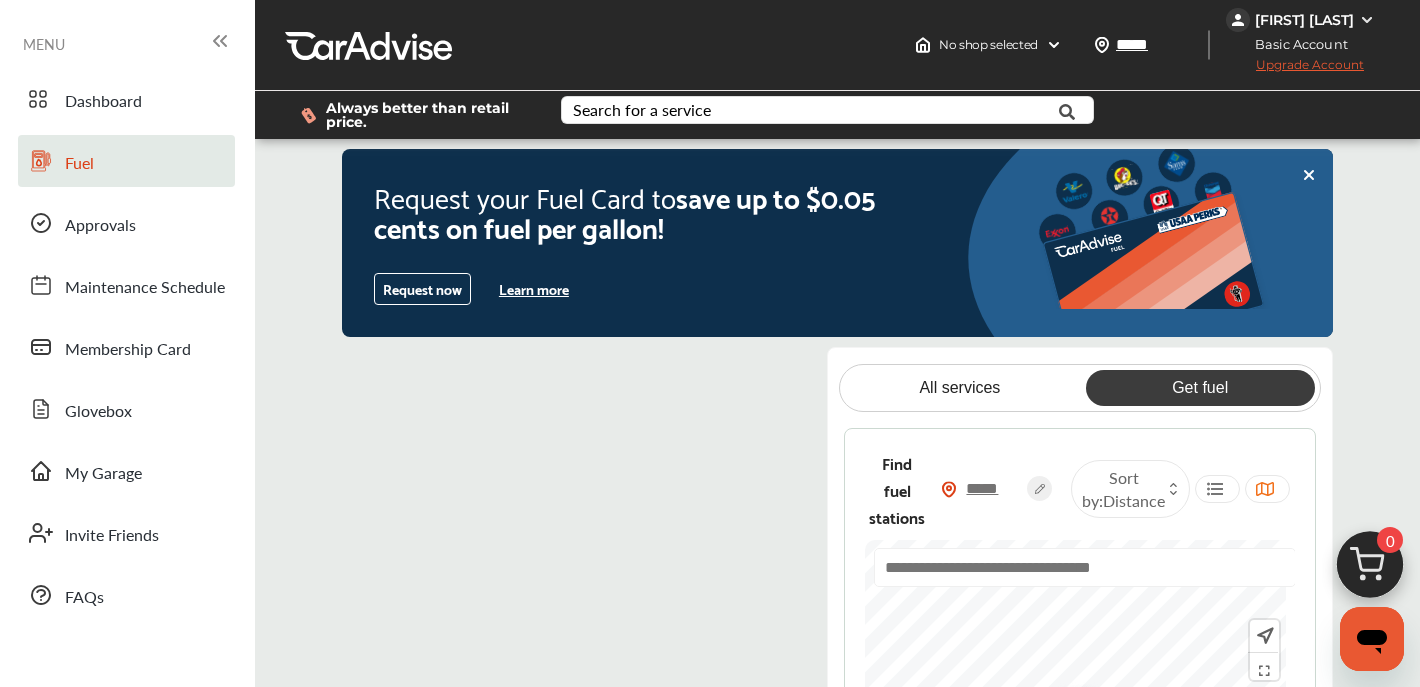 click on "Learn more" at bounding box center (534, 289) 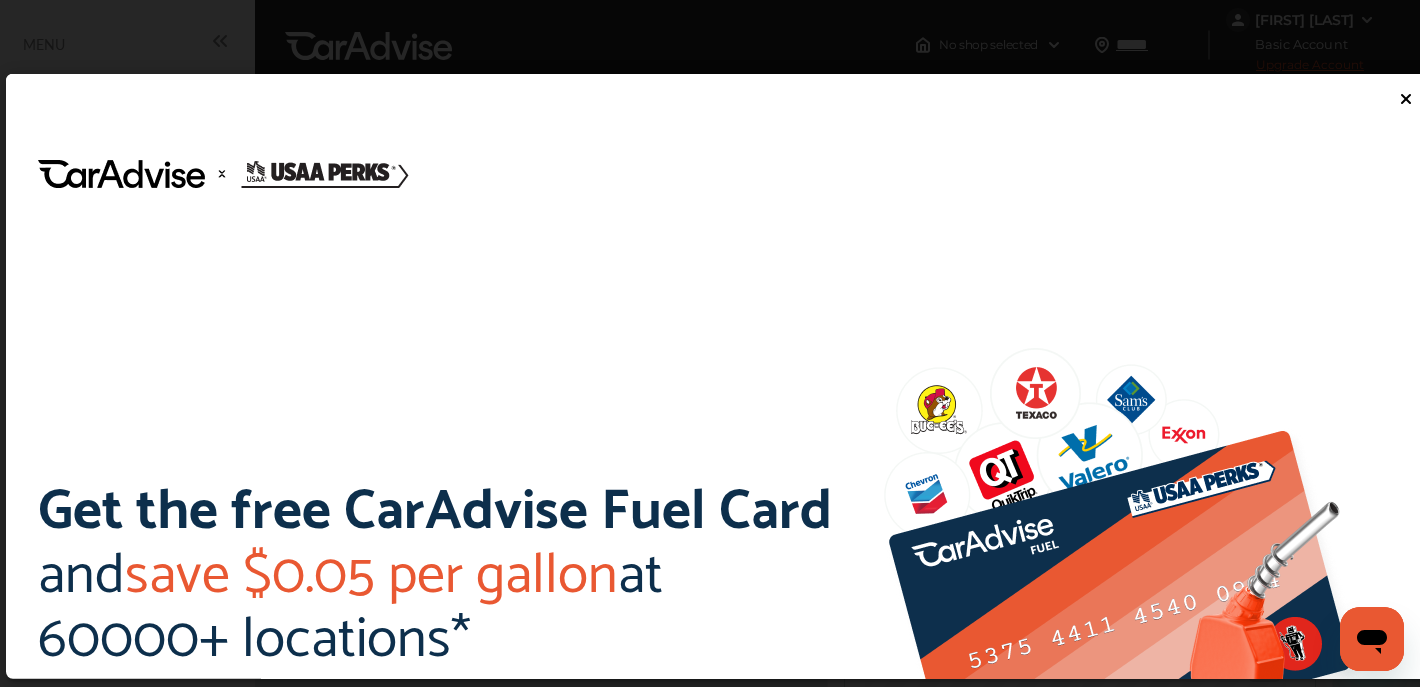 click 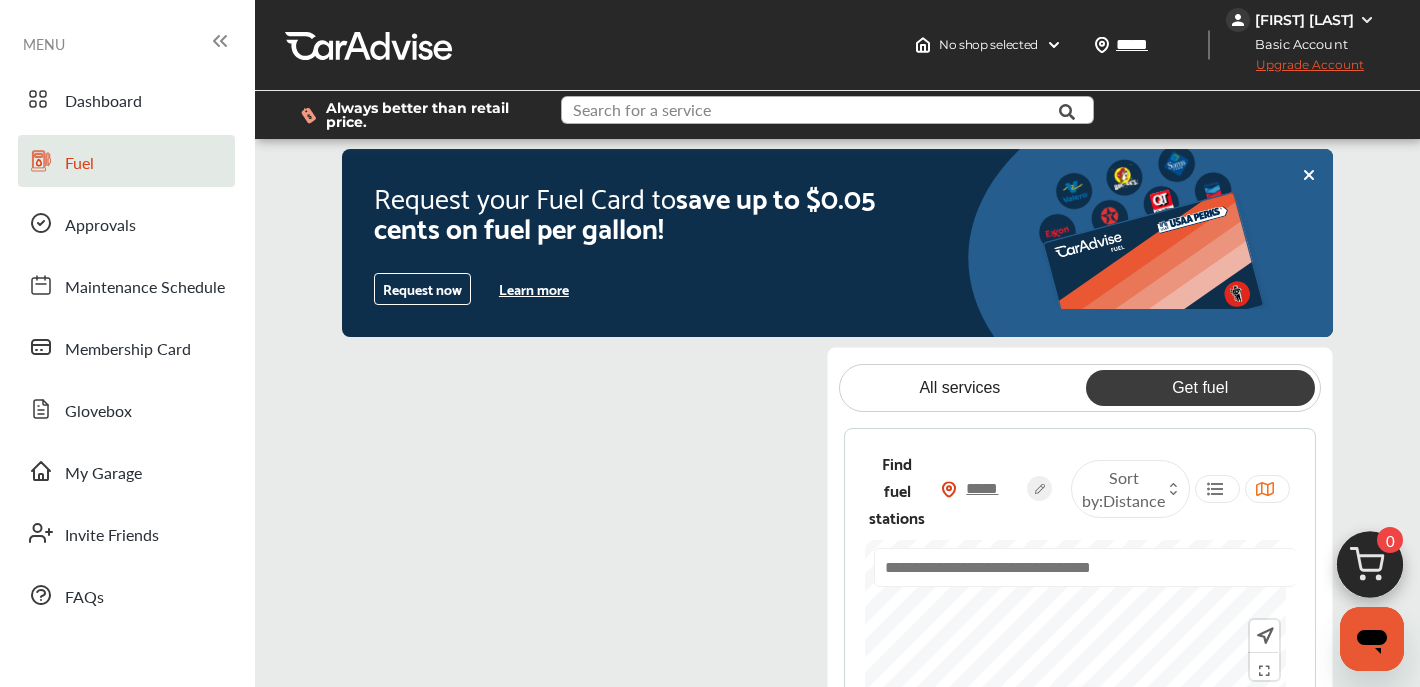 click at bounding box center (813, 112) 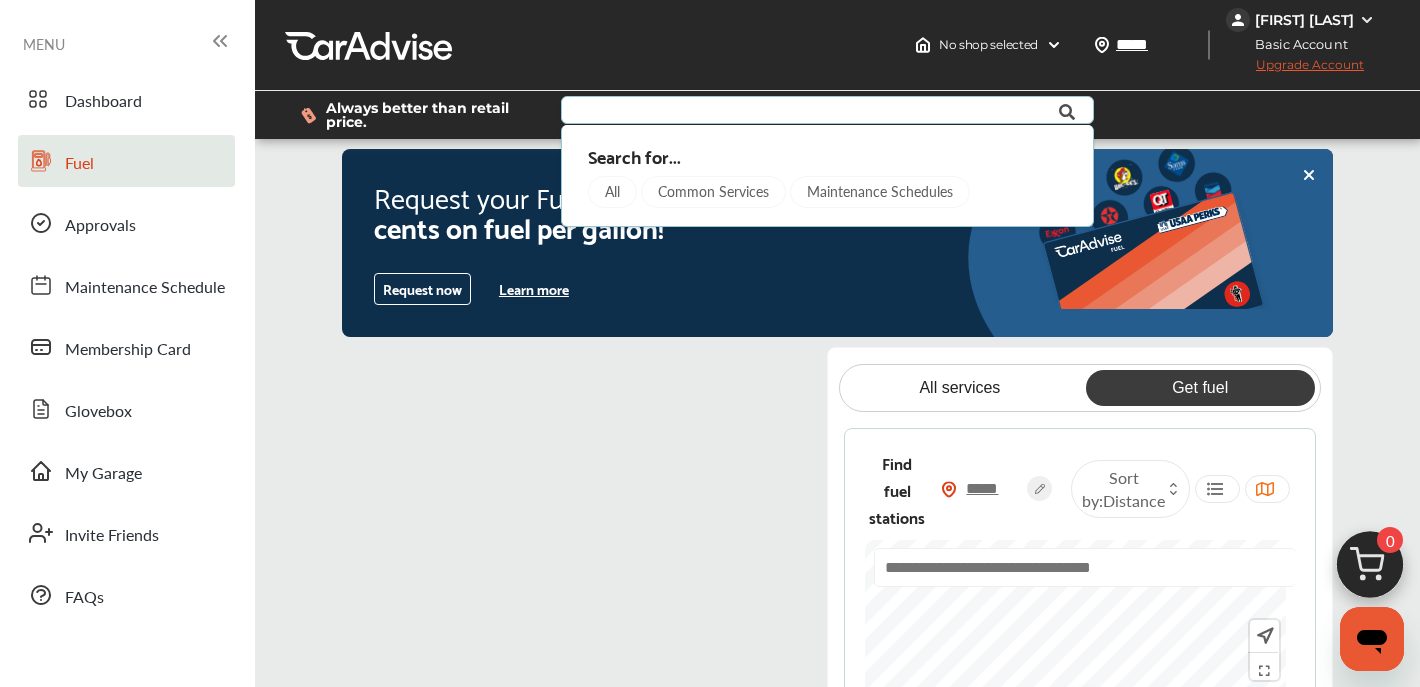 click at bounding box center (813, 112) 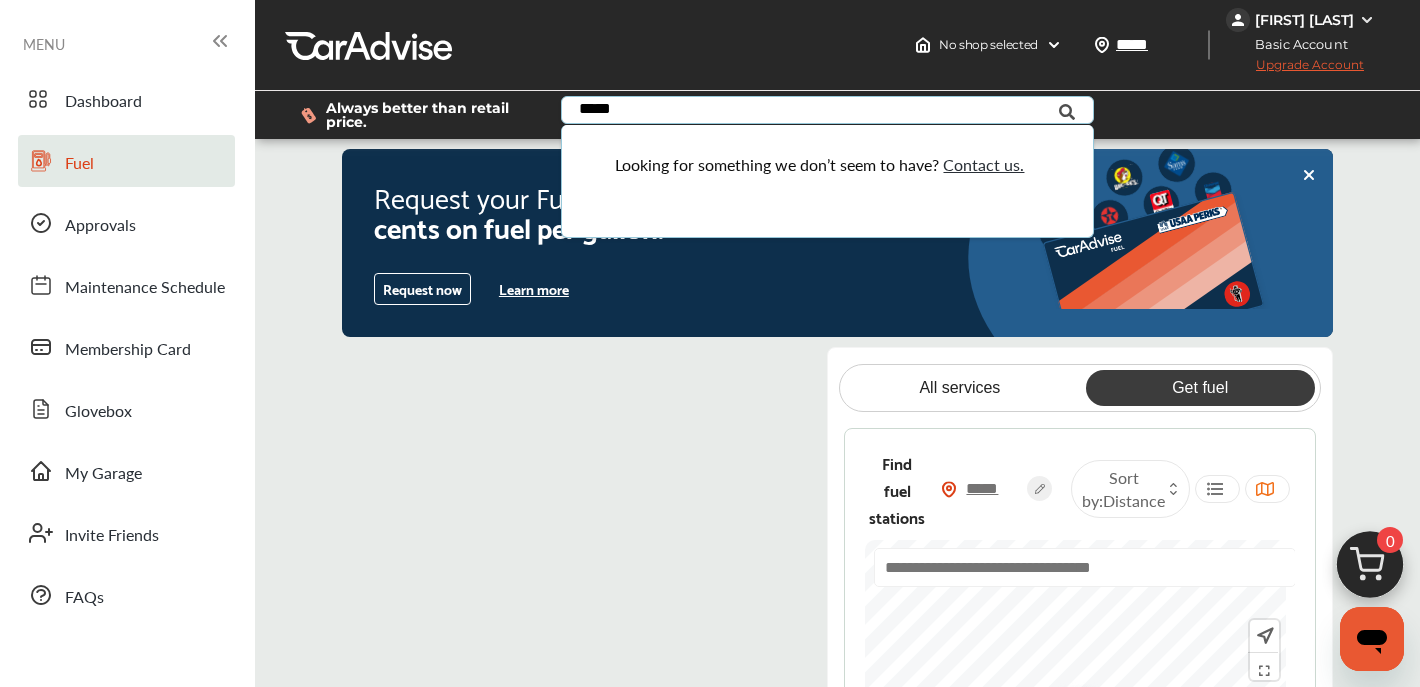 click on "*****" at bounding box center [813, 112] 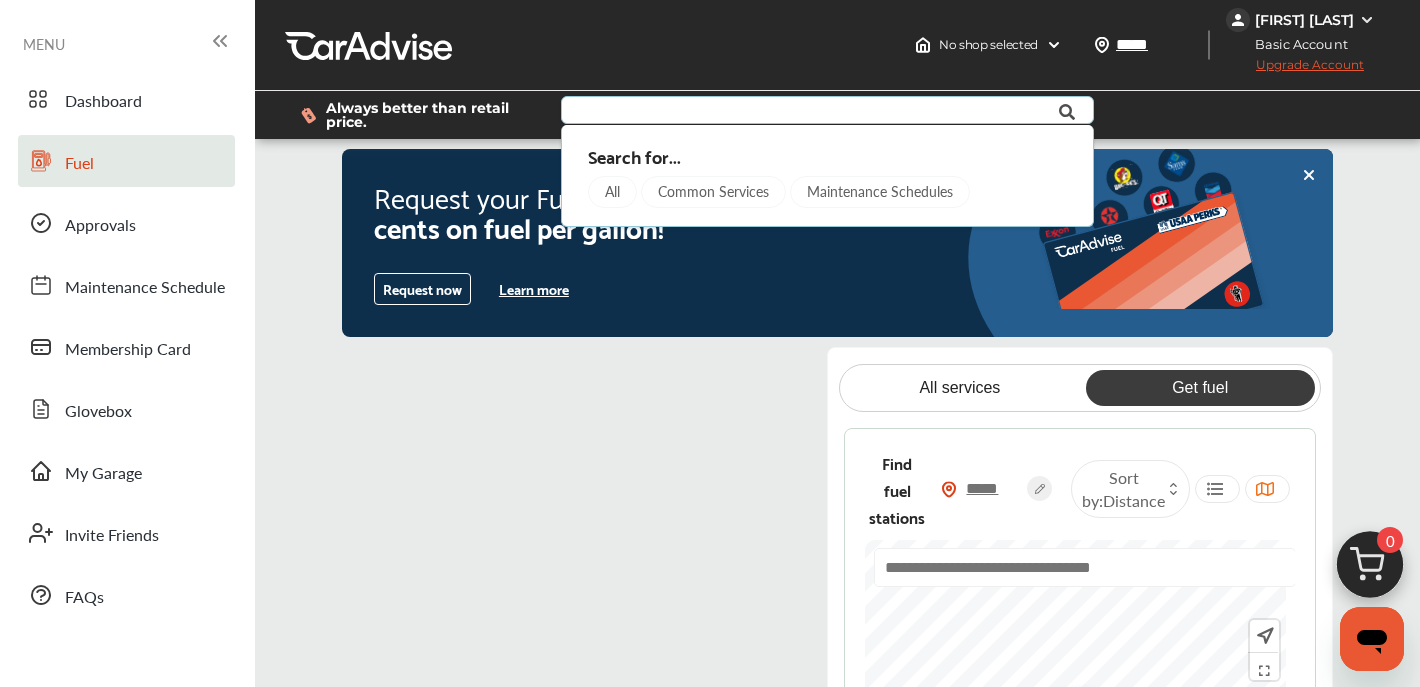 type 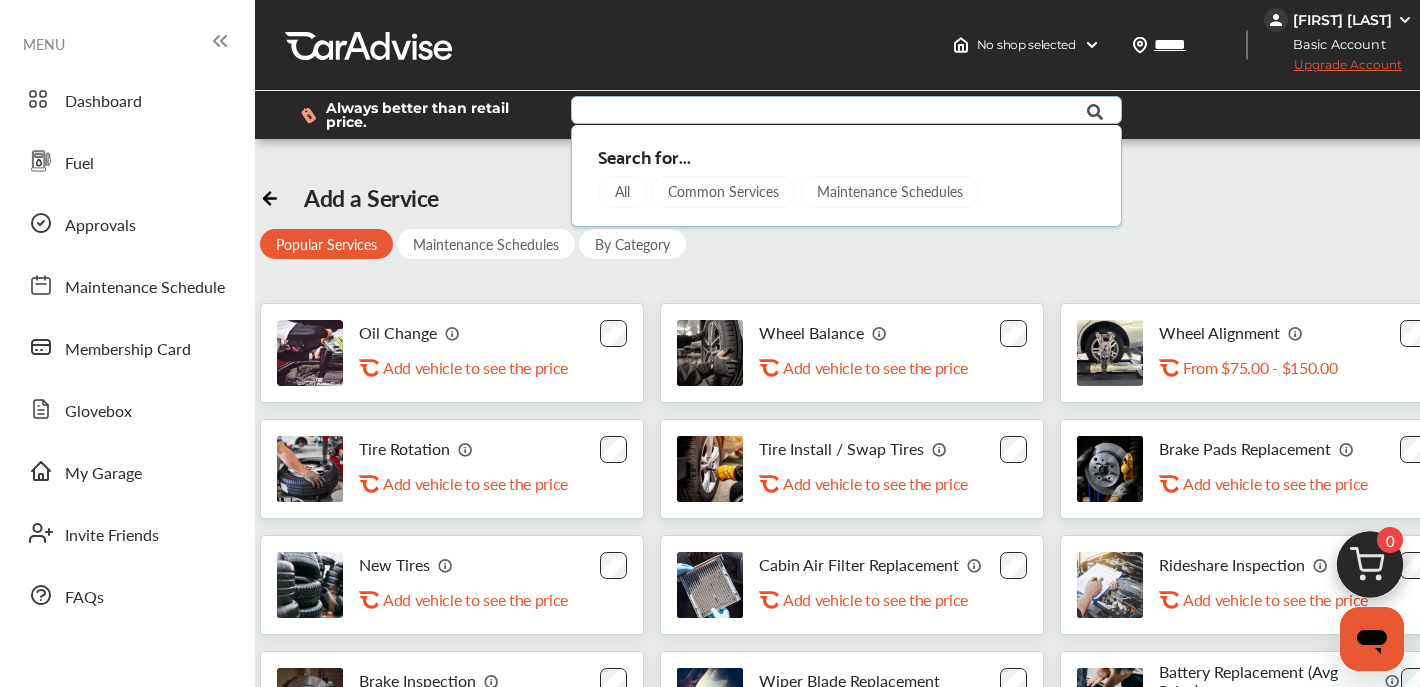 click on "Add a Service Popular Services Maintenance Schedules By Category Oil Change
.st0{fill:#FA4A1C;}
Add vehicle to see the price Wheel Balance
.st0{fill:#FA4A1C;}
Add vehicle to see the price Wheel Alignment
.st0{fill:#FA4A1C;}
From  $75.00 - $150.00 Tire Rotation
.st0{fill:#FA4A1C;}
Add vehicle to see the price Tire Install / Swap Tires
.st0{fill:#FA4A1C;}
Add vehicle to see the price Brake Pads Replacement
.st0{fill:#FA4A1C;}
Add vehicle to see the price New Tires
.st0{fill:#FA4A1C;}
Add vehicle to see the price Cabin Air Filter Replacement
.st0{fill:#FA4A1C;}
Add vehicle to see the price Rideshare Inspection
.st0{fill:#FA4A1C;}
Add vehicle to see the price Brake Inspection
.st0{fill:#FA4A1C;}
Add vehicle to see the price Wiper Blade Replacement
.st0{fill:#FA4A1C;}
Add vehicle to see the price
.st0{fill:#FA4A1C;}" at bounding box center (856, 525) 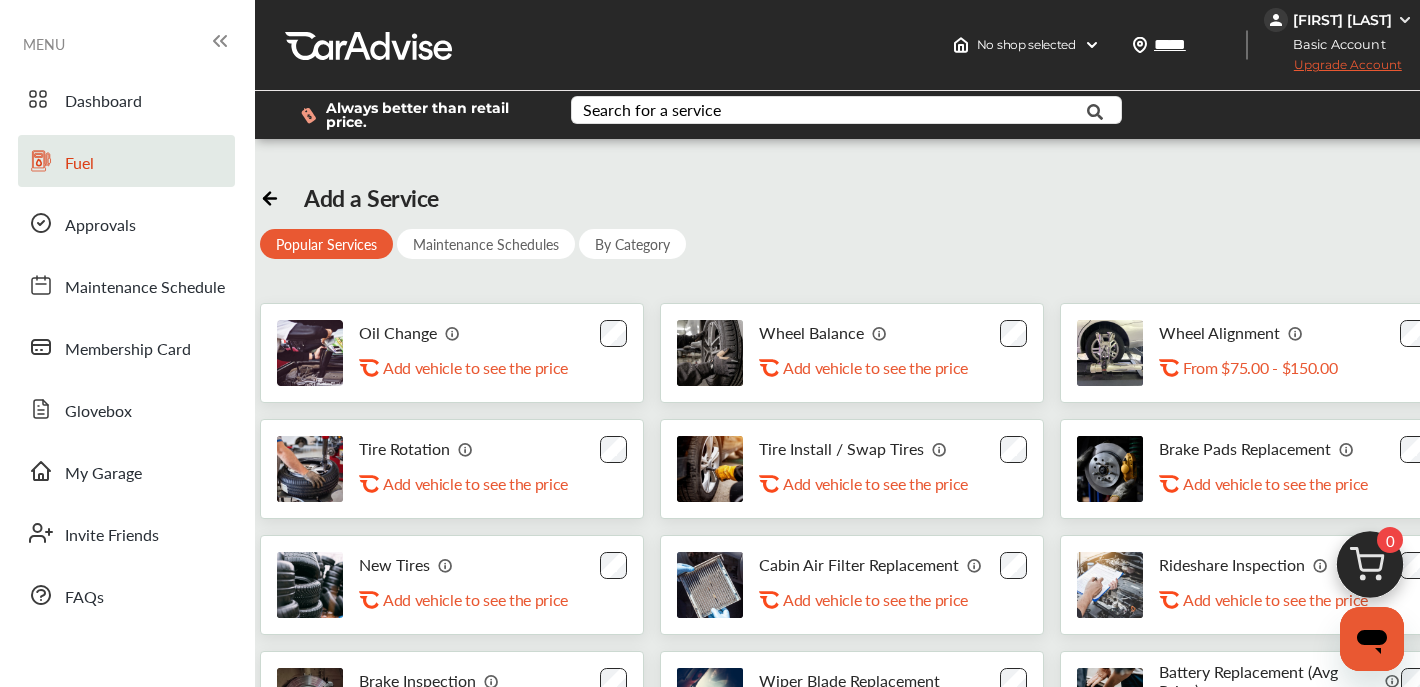 click on "Fuel" at bounding box center (79, 164) 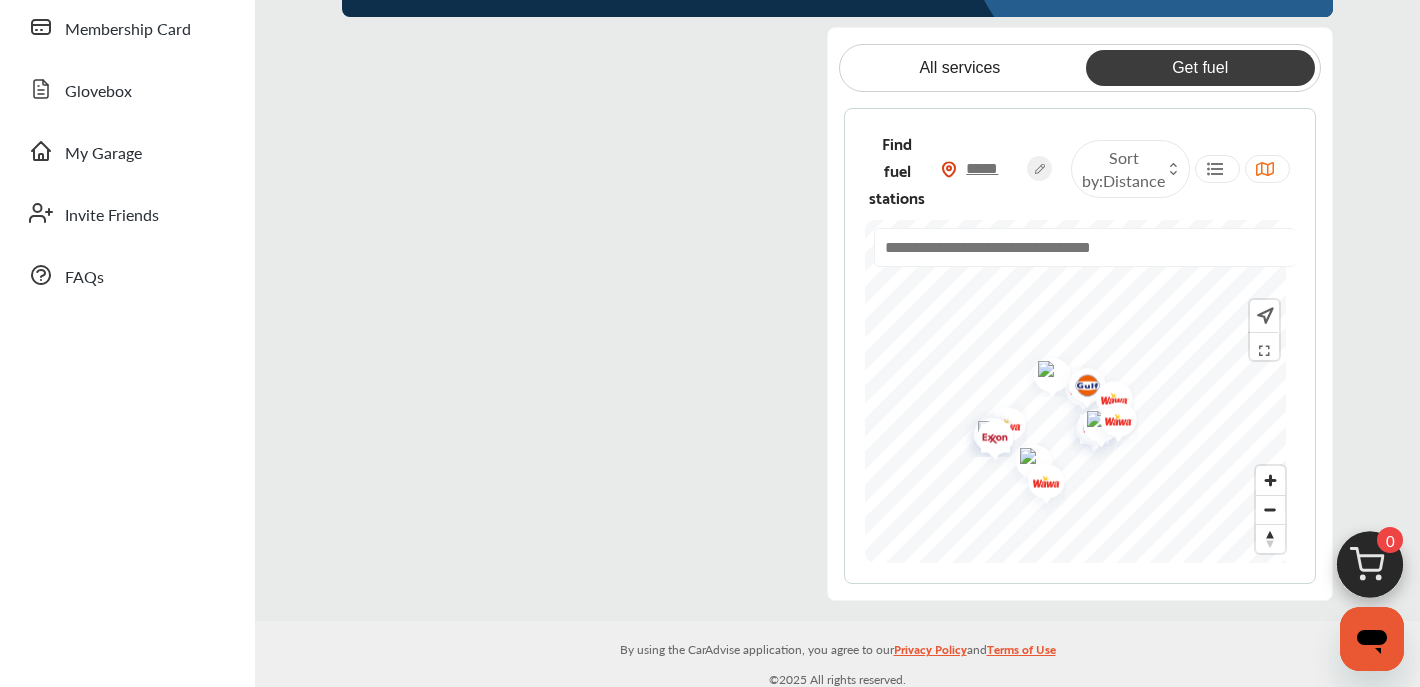 scroll, scrollTop: 360, scrollLeft: 0, axis: vertical 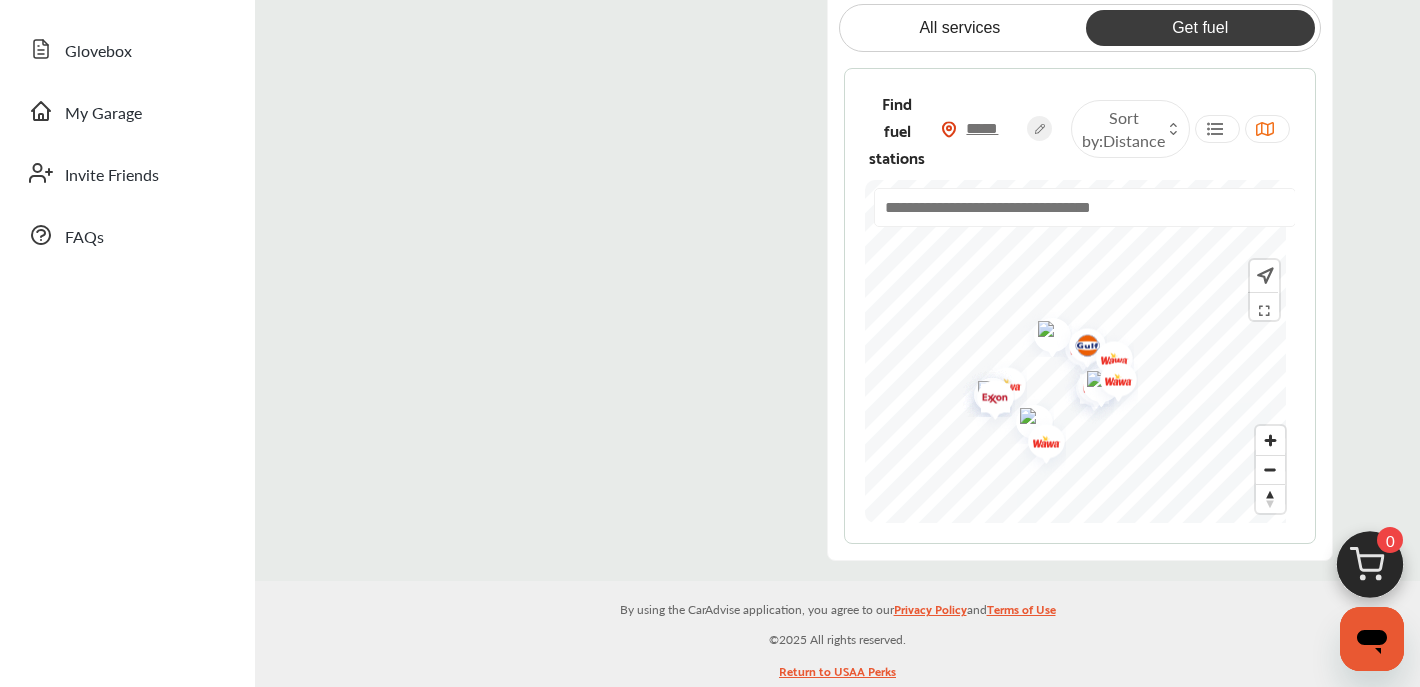 click on "*****" at bounding box center (992, 128) 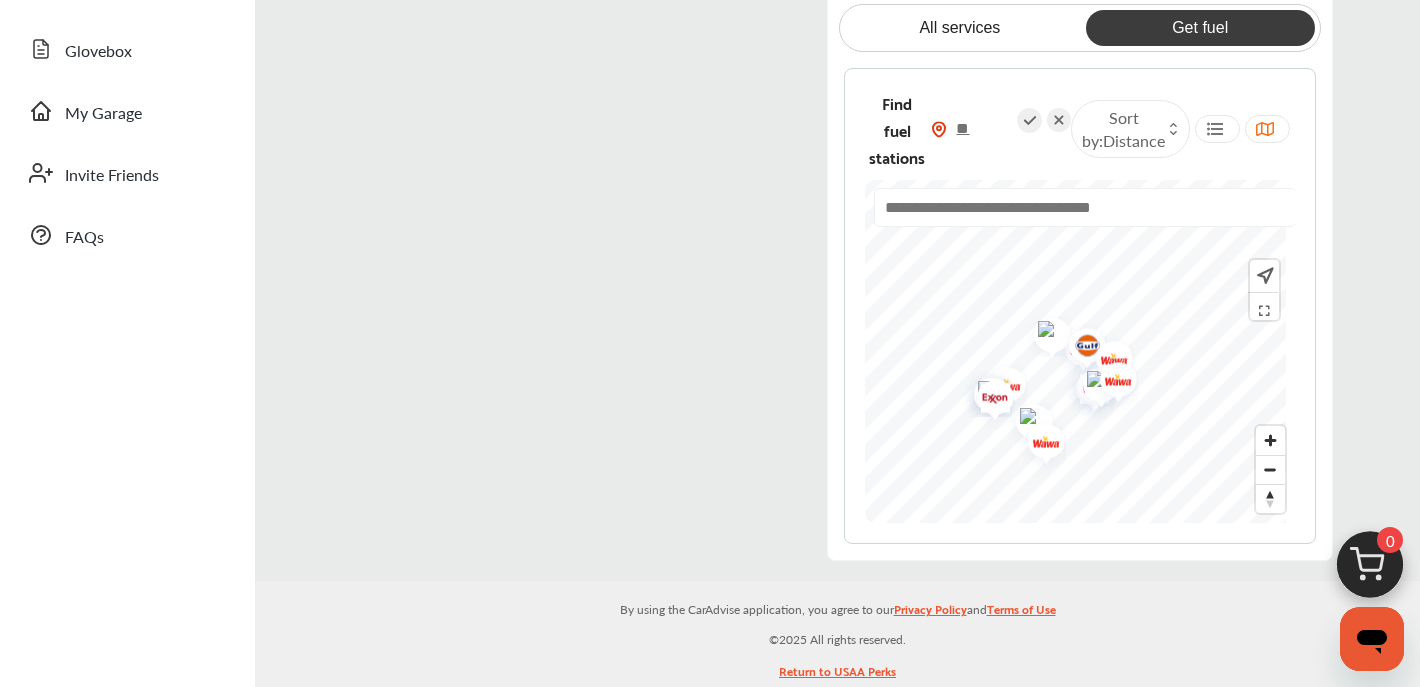 type on "*" 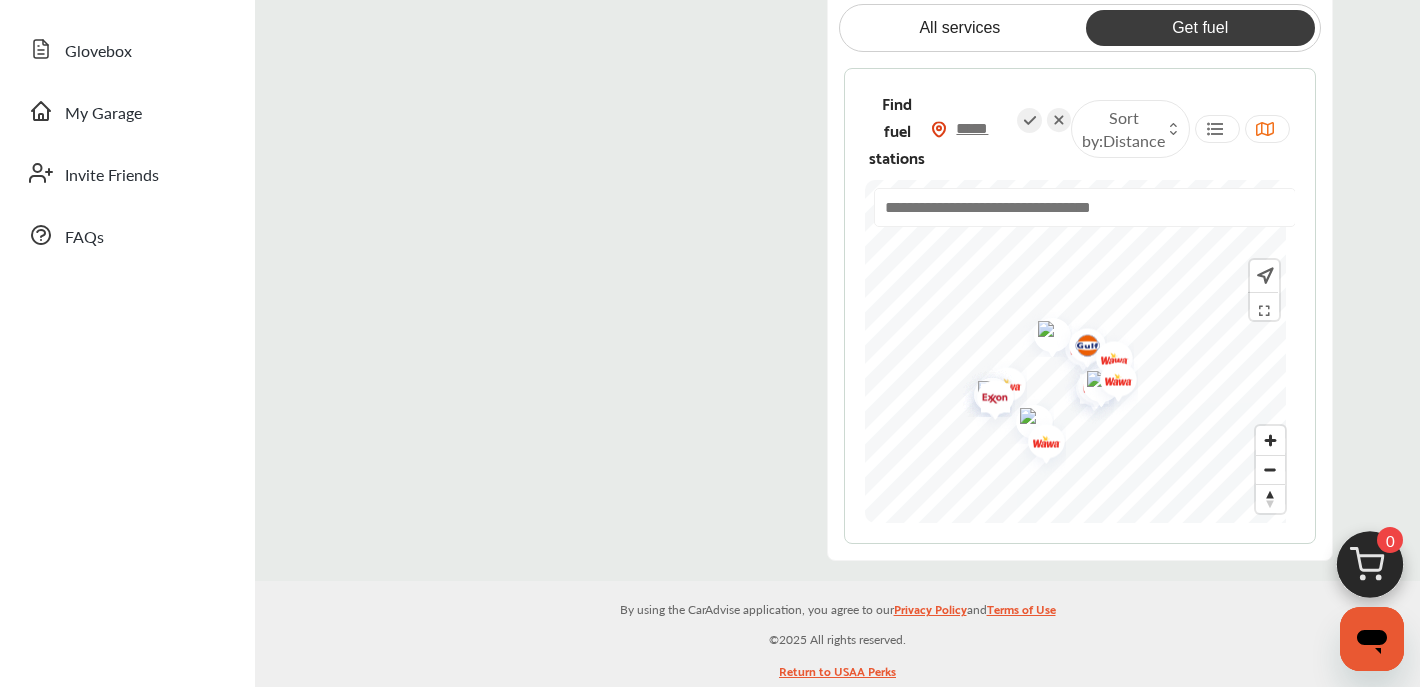 type on "*****" 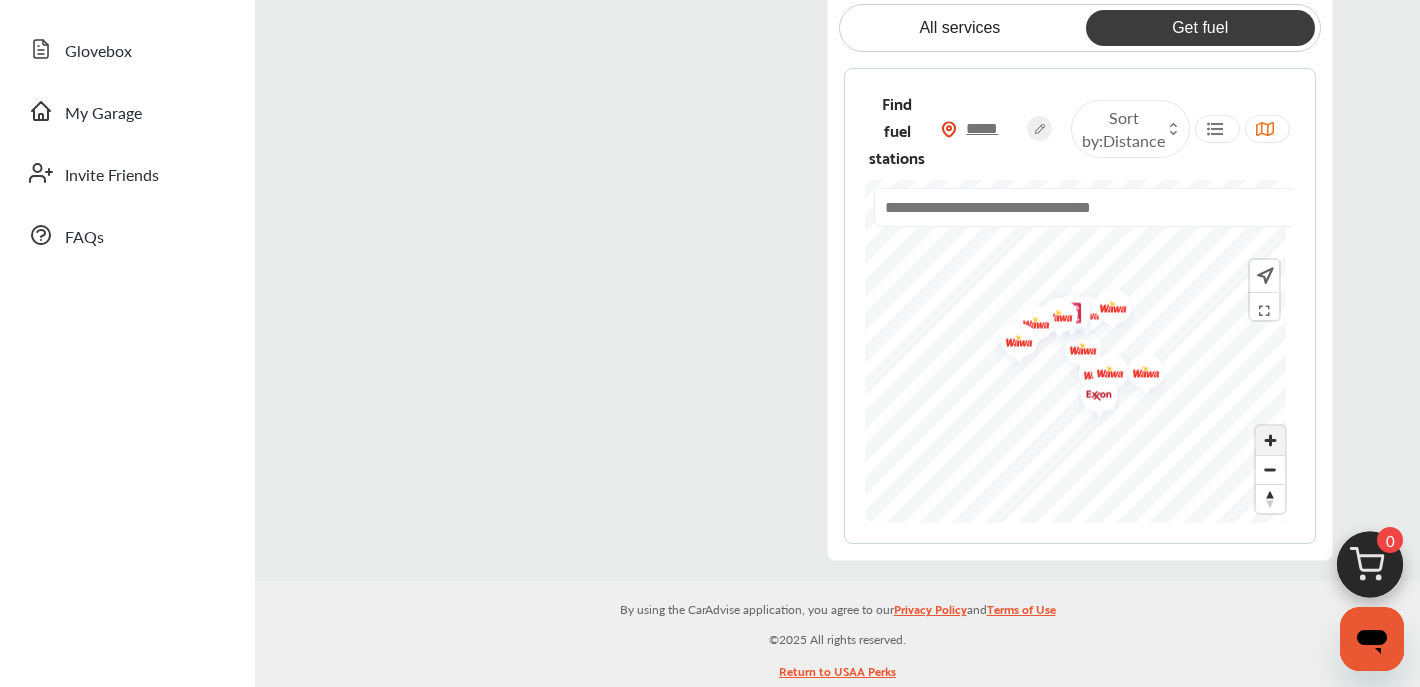 click at bounding box center [1270, 440] 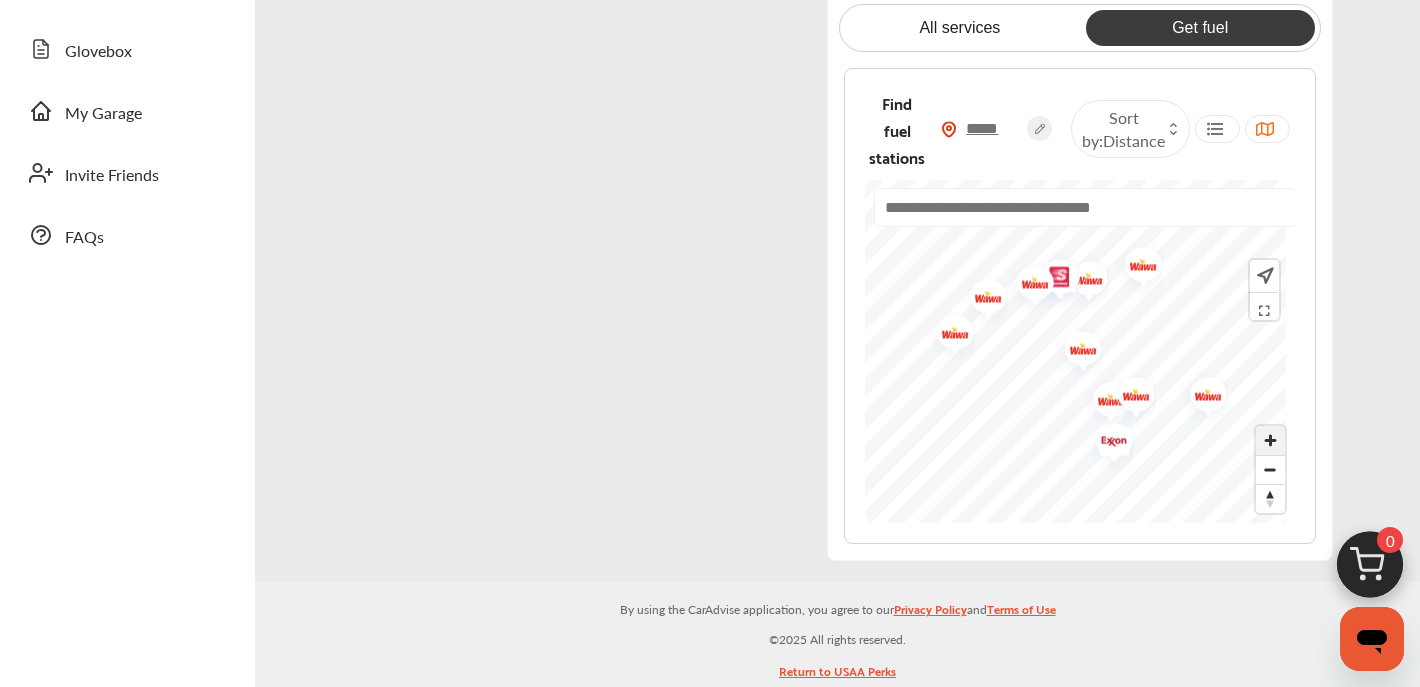 click at bounding box center (1270, 440) 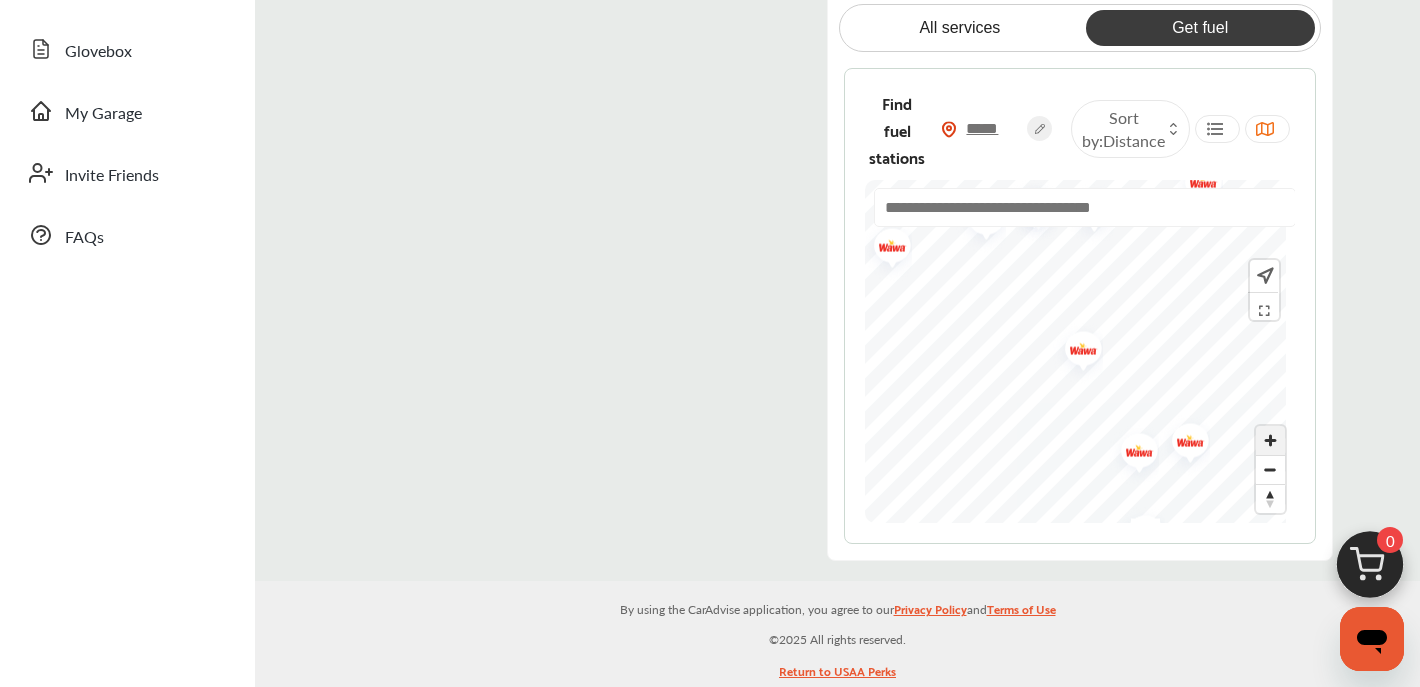click at bounding box center [1270, 440] 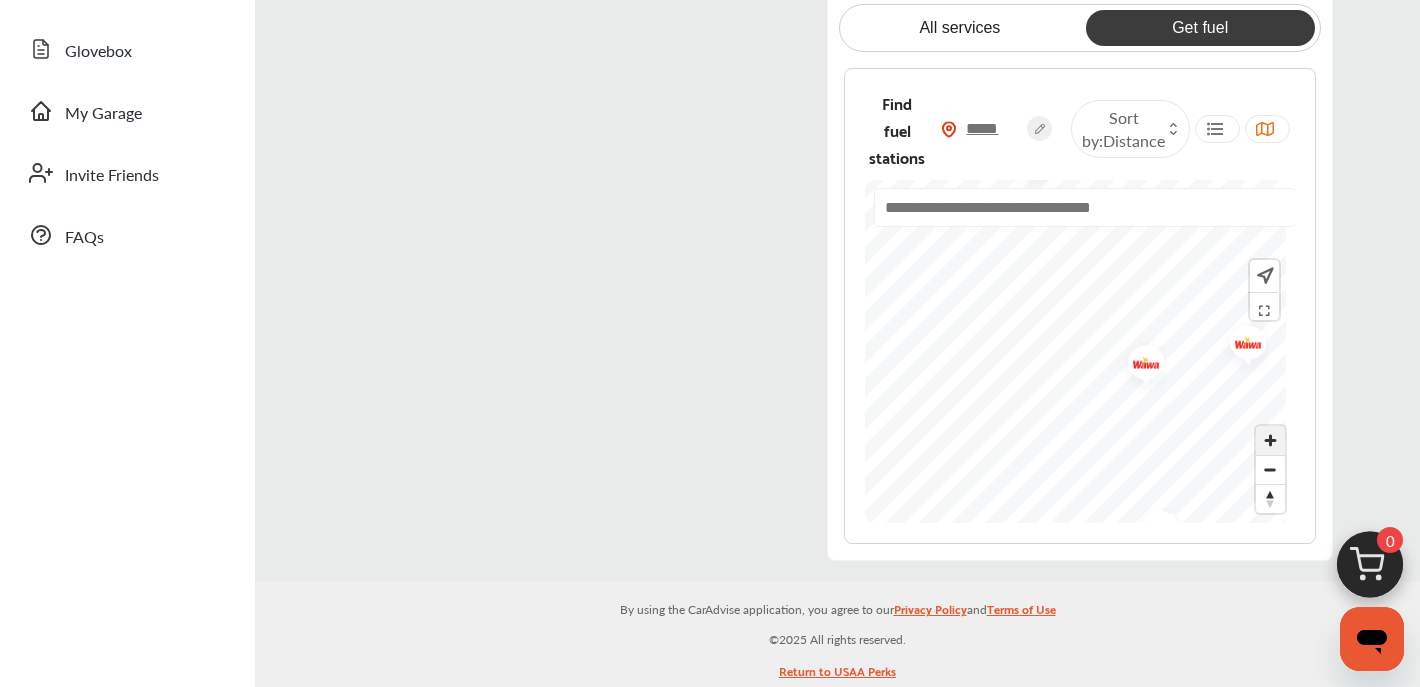 click at bounding box center [1270, 440] 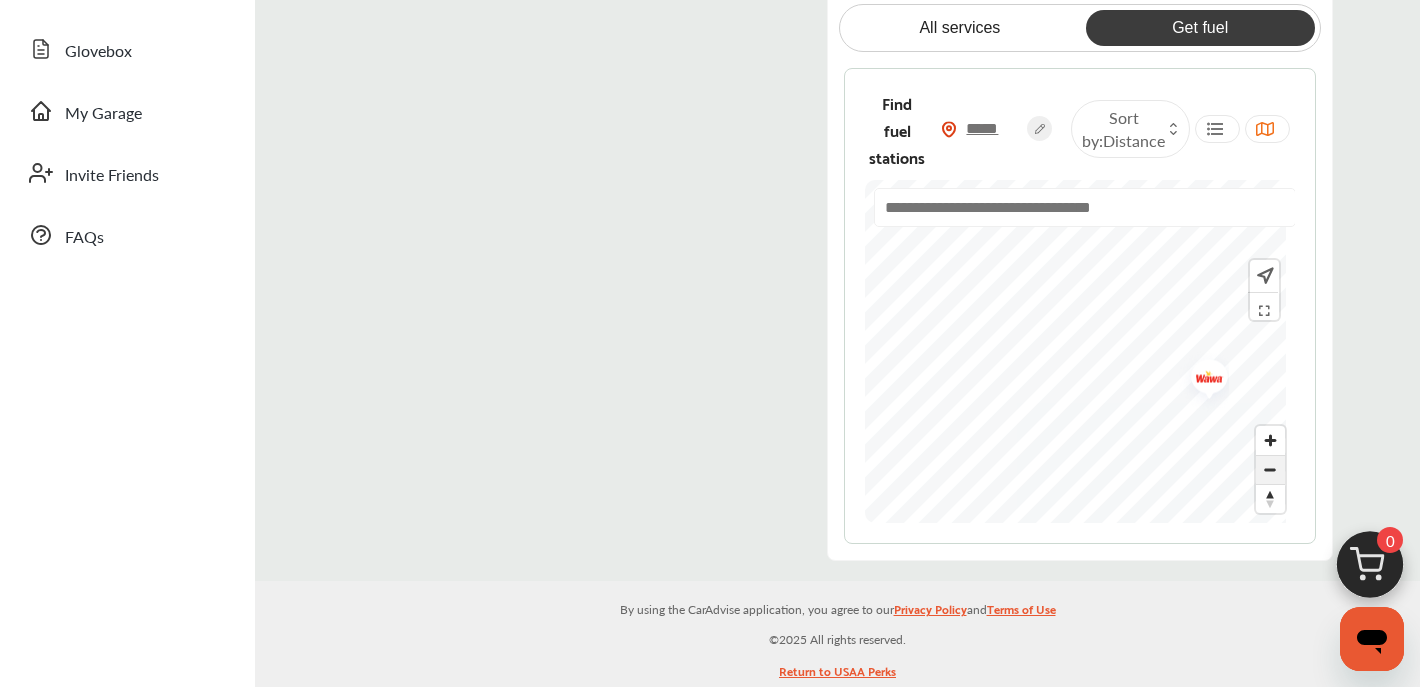 click at bounding box center [1270, 470] 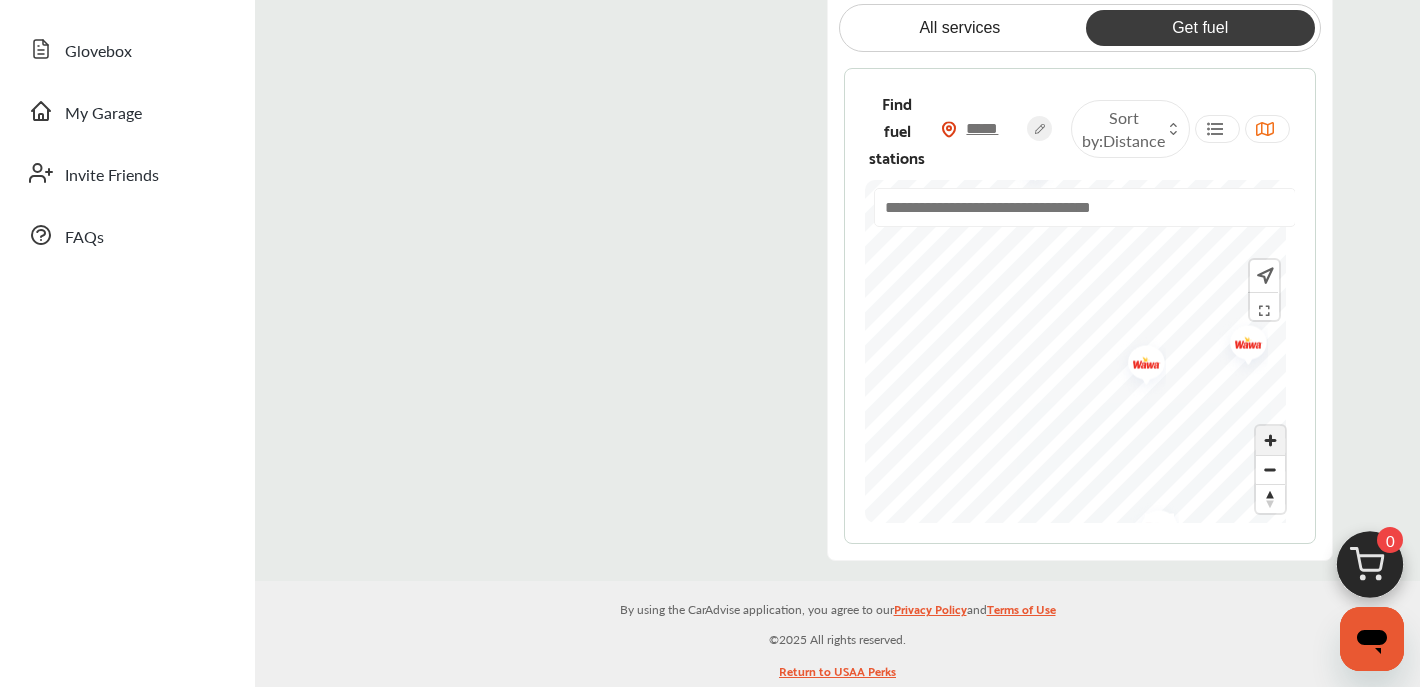 click at bounding box center (1270, 440) 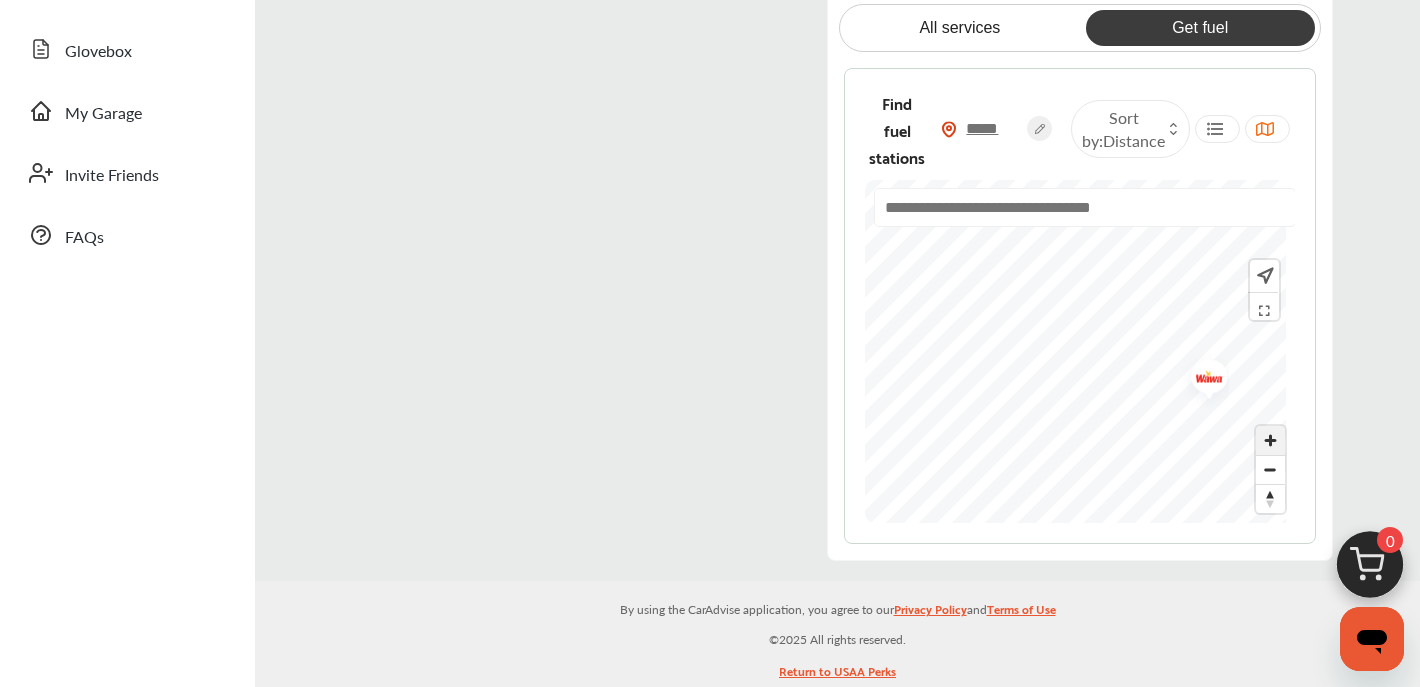 click at bounding box center (1270, 440) 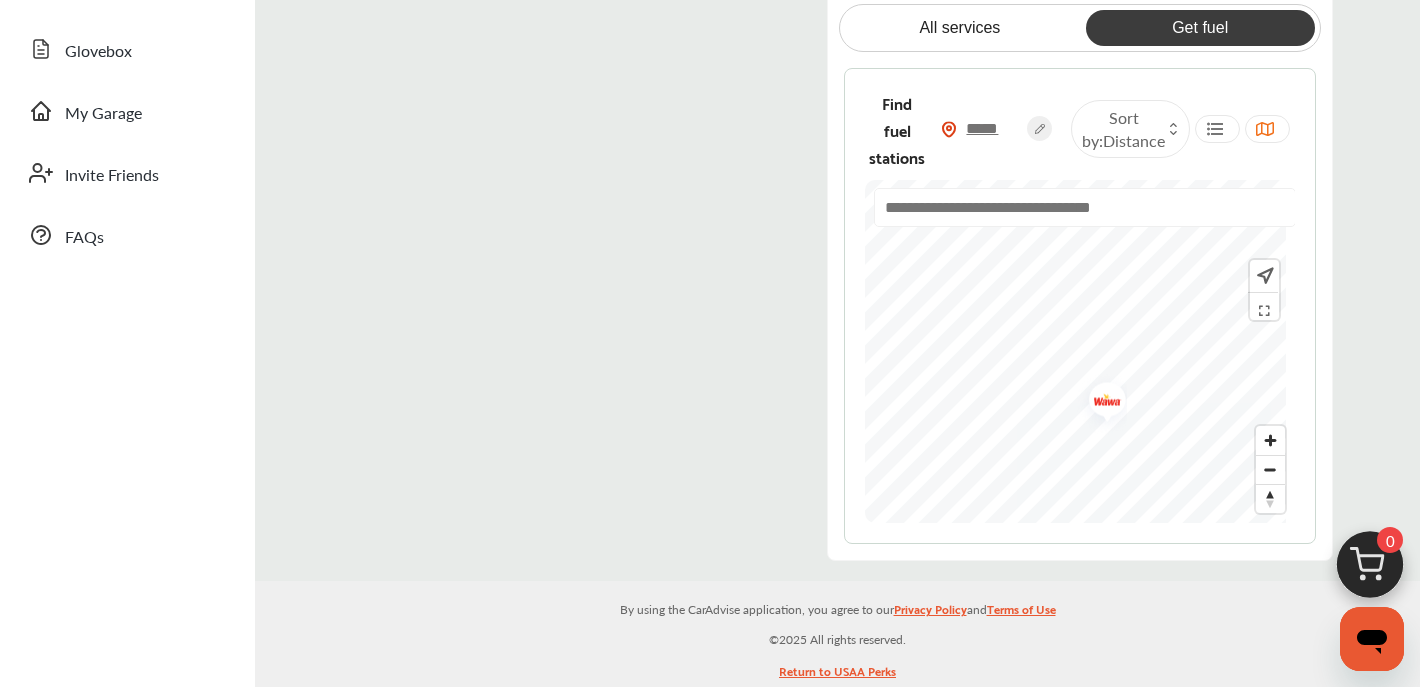 click at bounding box center (1100, 402) 